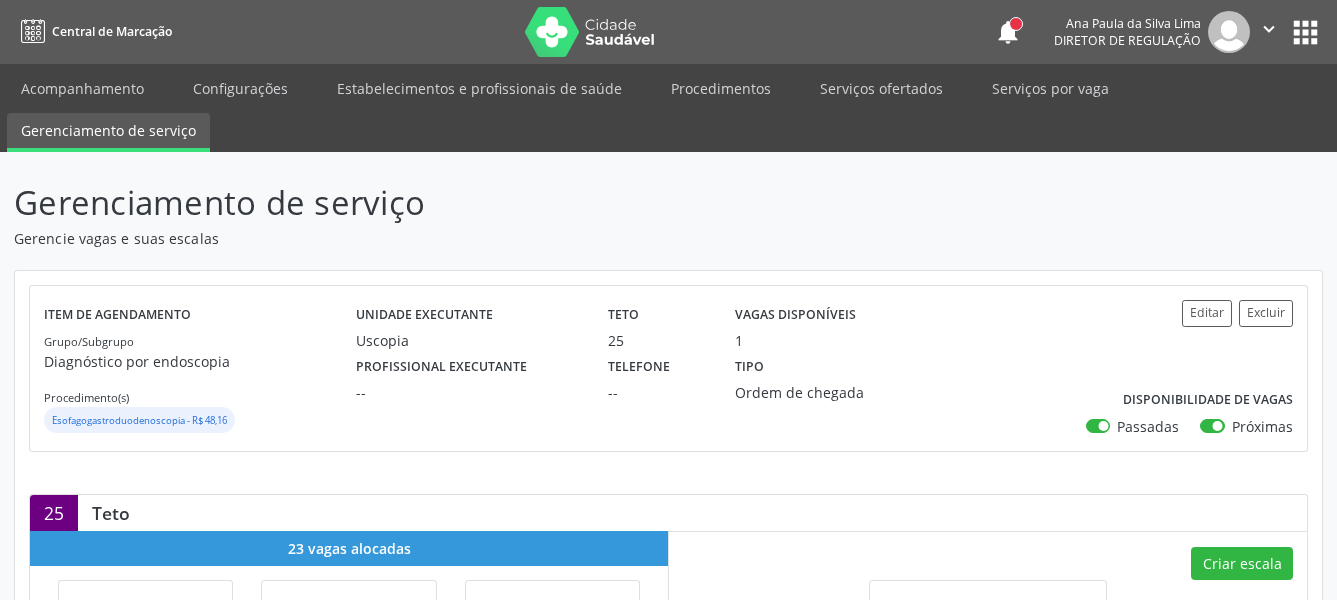 scroll, scrollTop: 0, scrollLeft: 0, axis: both 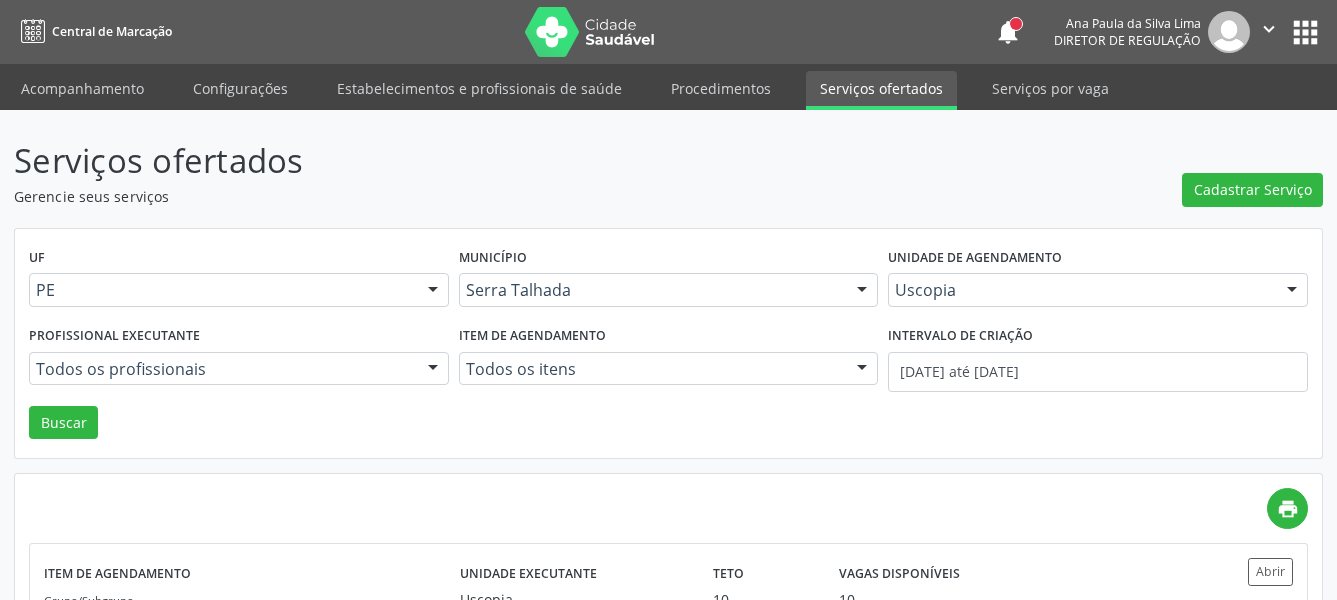 click on "apps" at bounding box center (1305, 32) 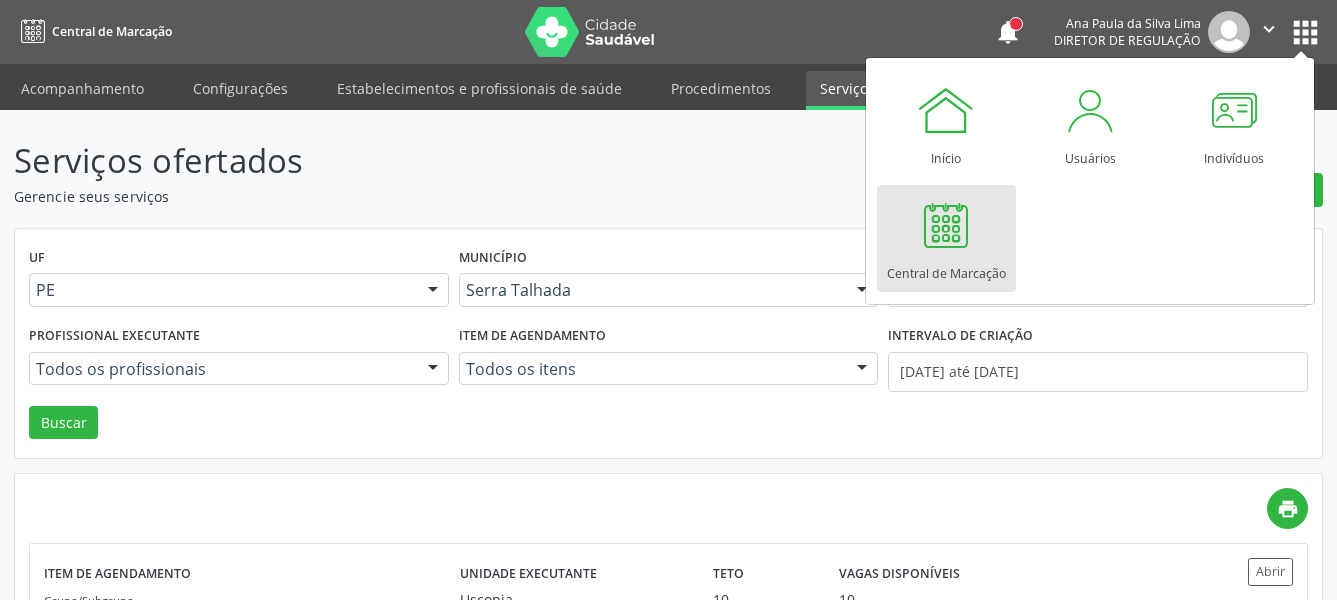 click at bounding box center [946, 225] 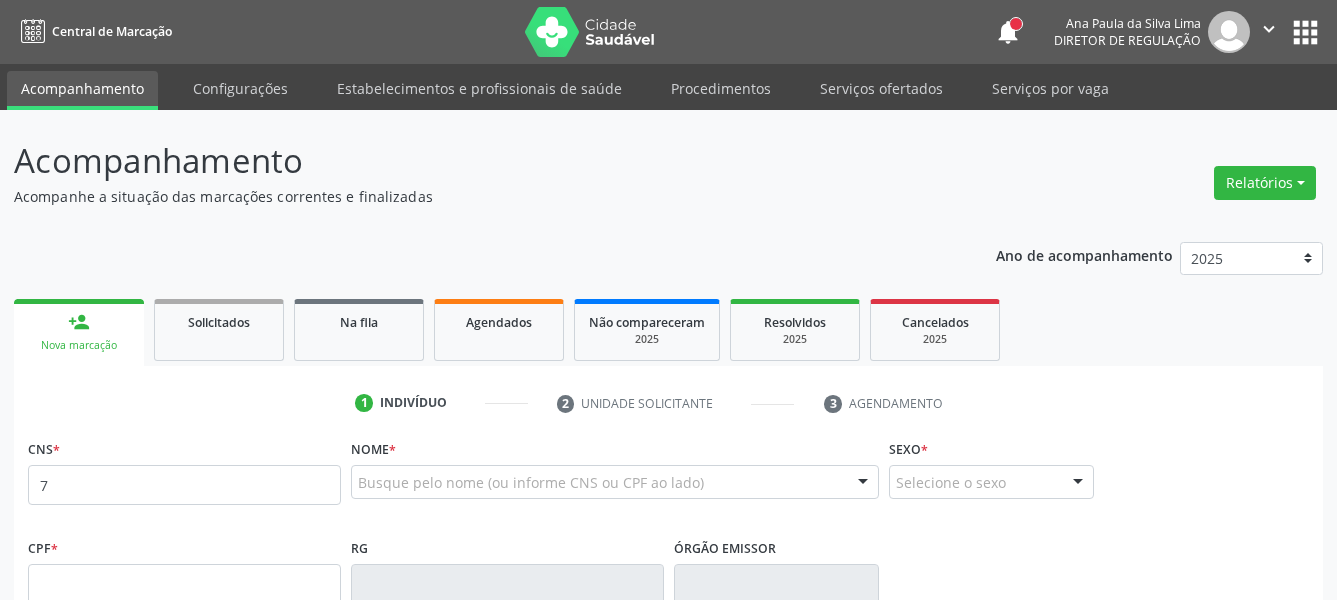 scroll, scrollTop: 0, scrollLeft: 0, axis: both 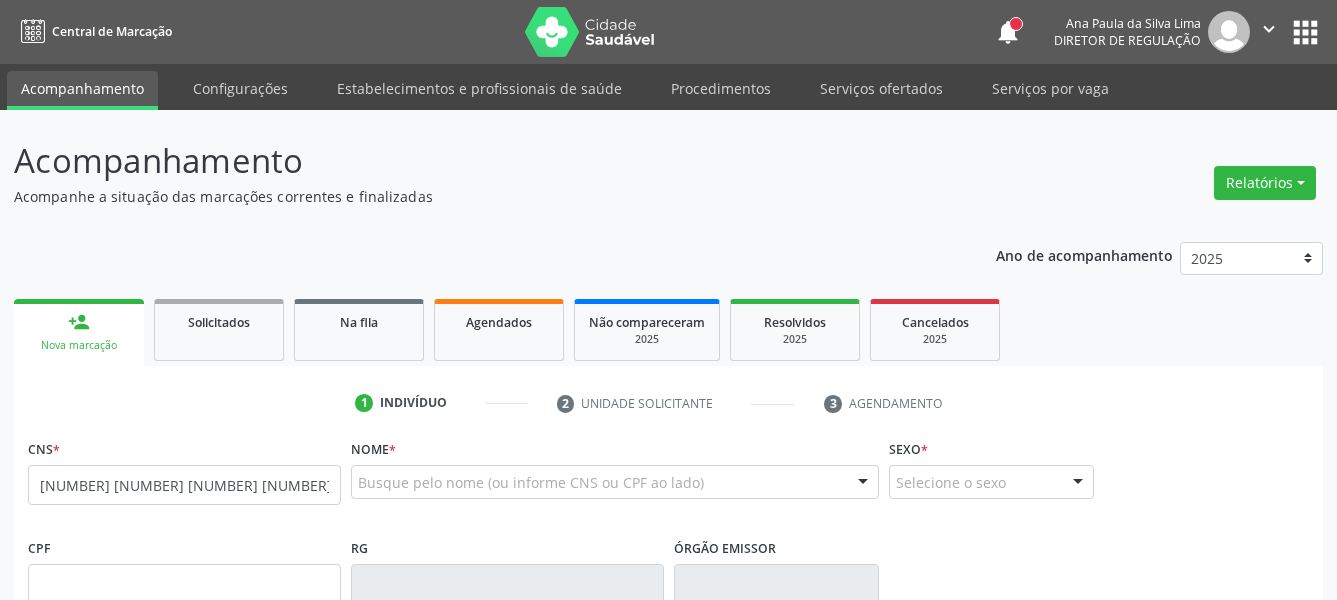 type on "[NUMBER] [NUMBER] [NUMBER] [NUMBER] [NUMBER]" 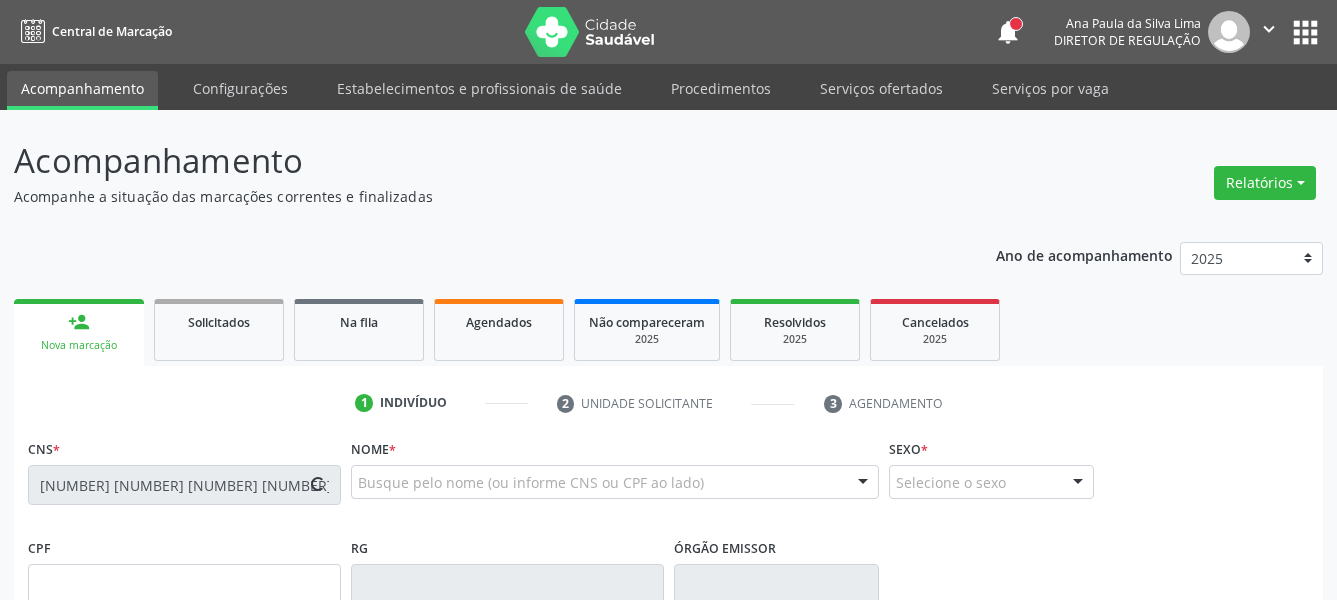 type on "[NUMBER].[NUMBER].[NUMBER]-[NUMBER]" 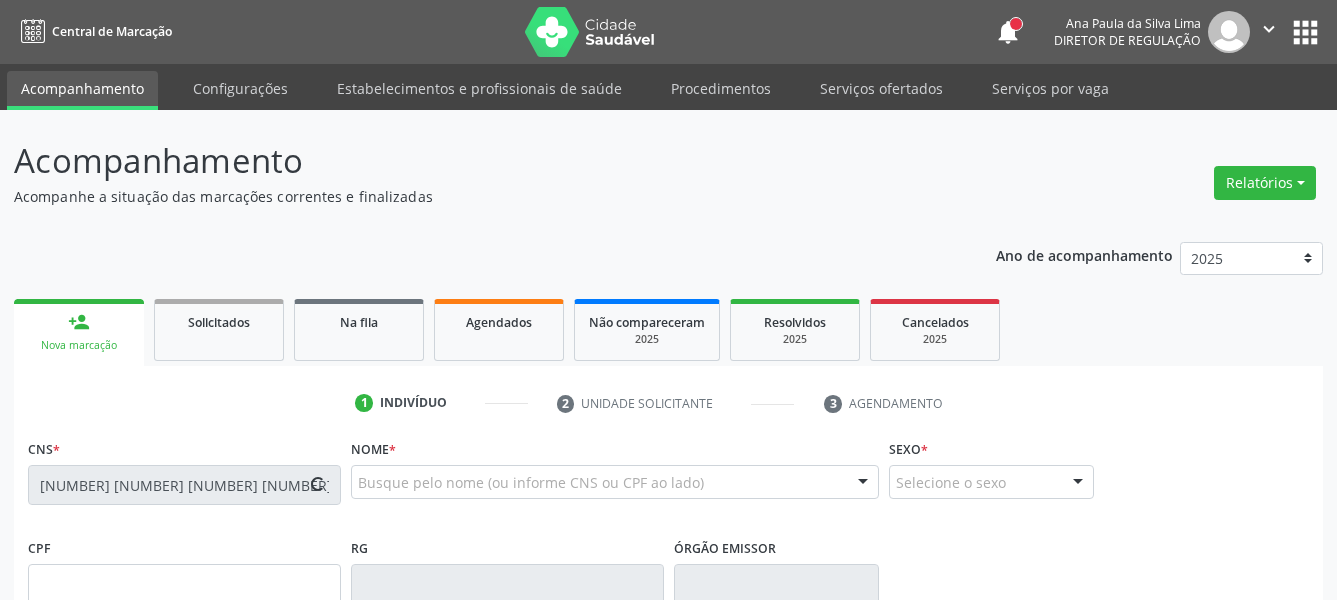 type on "[DATE]" 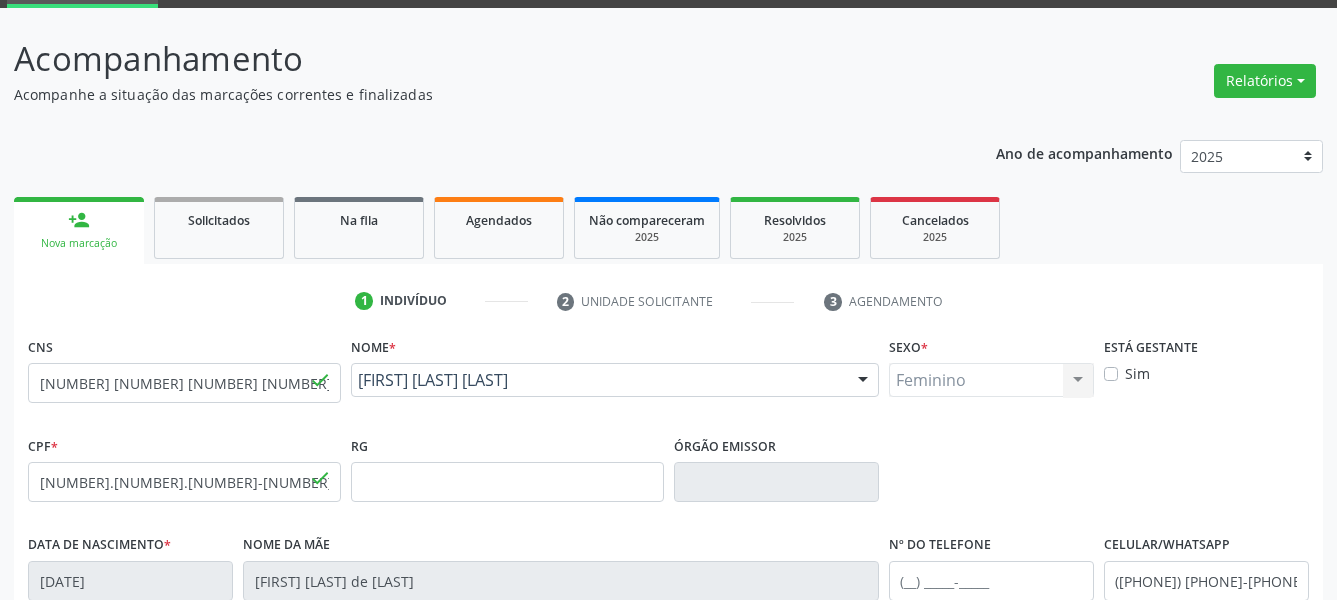 scroll, scrollTop: 306, scrollLeft: 0, axis: vertical 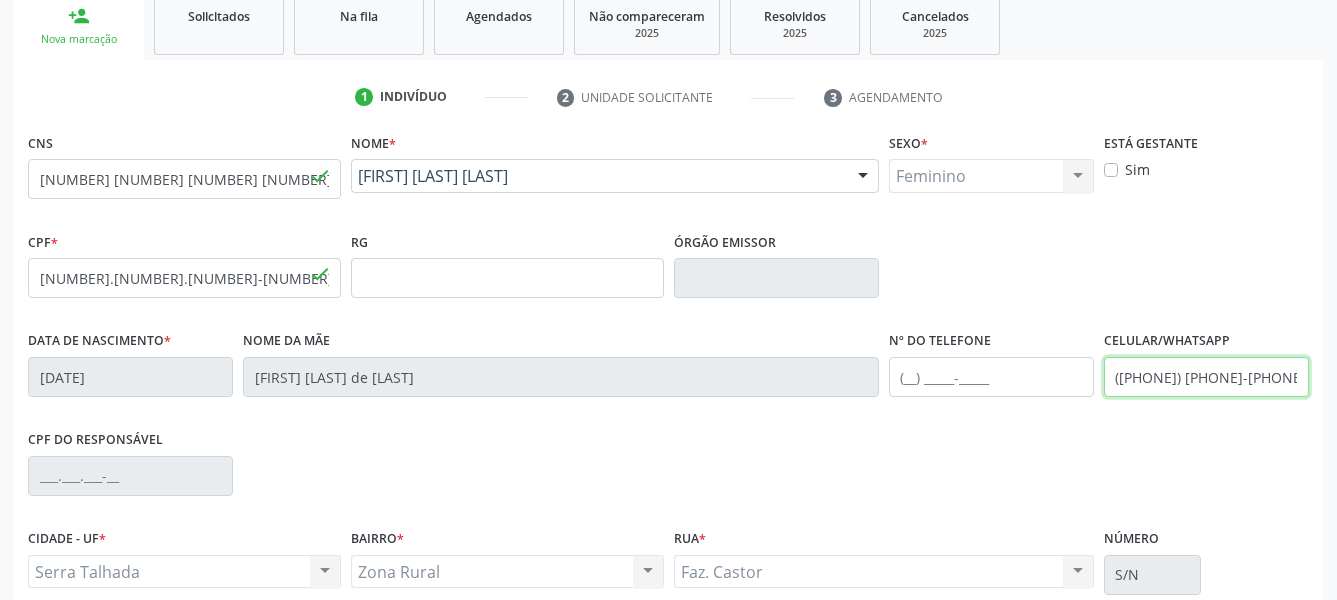 drag, startPoint x: 1257, startPoint y: 378, endPoint x: 923, endPoint y: 381, distance: 334.01346 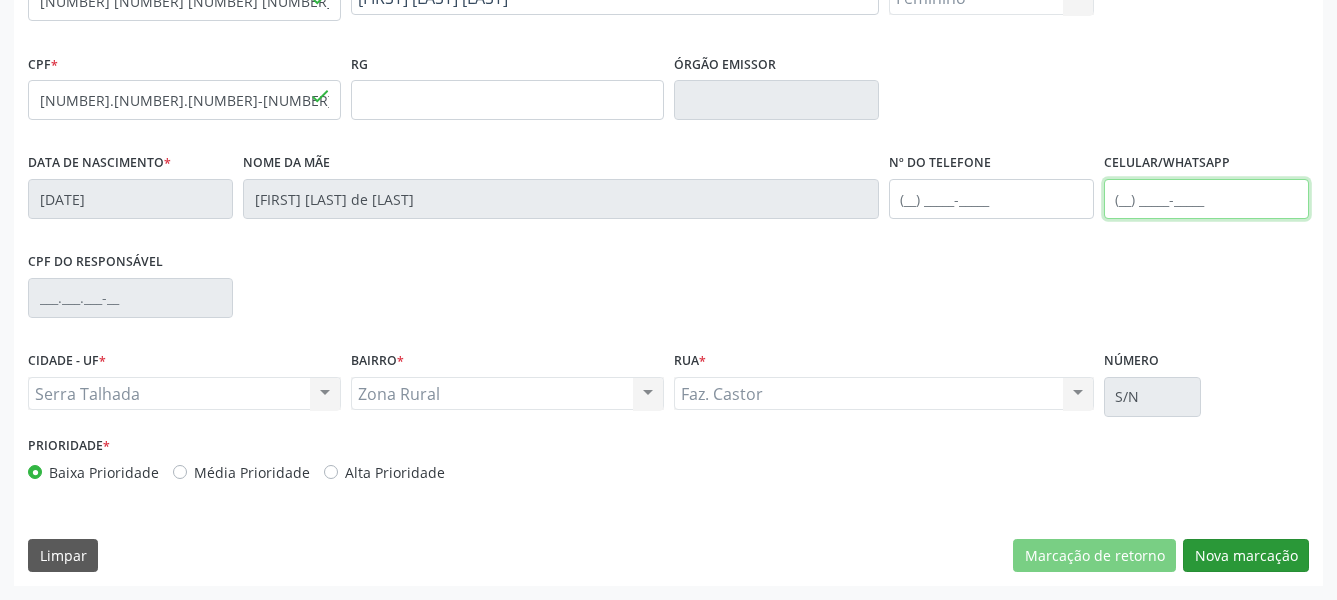 type 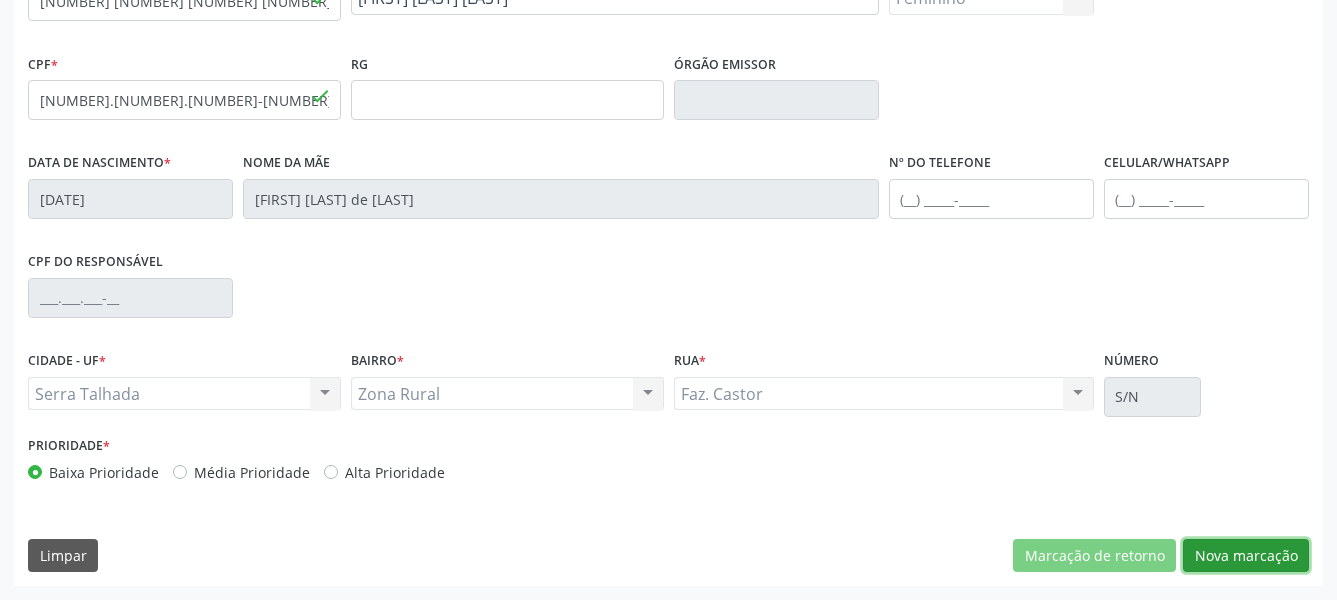 click on "Nova marcação" at bounding box center (1246, 556) 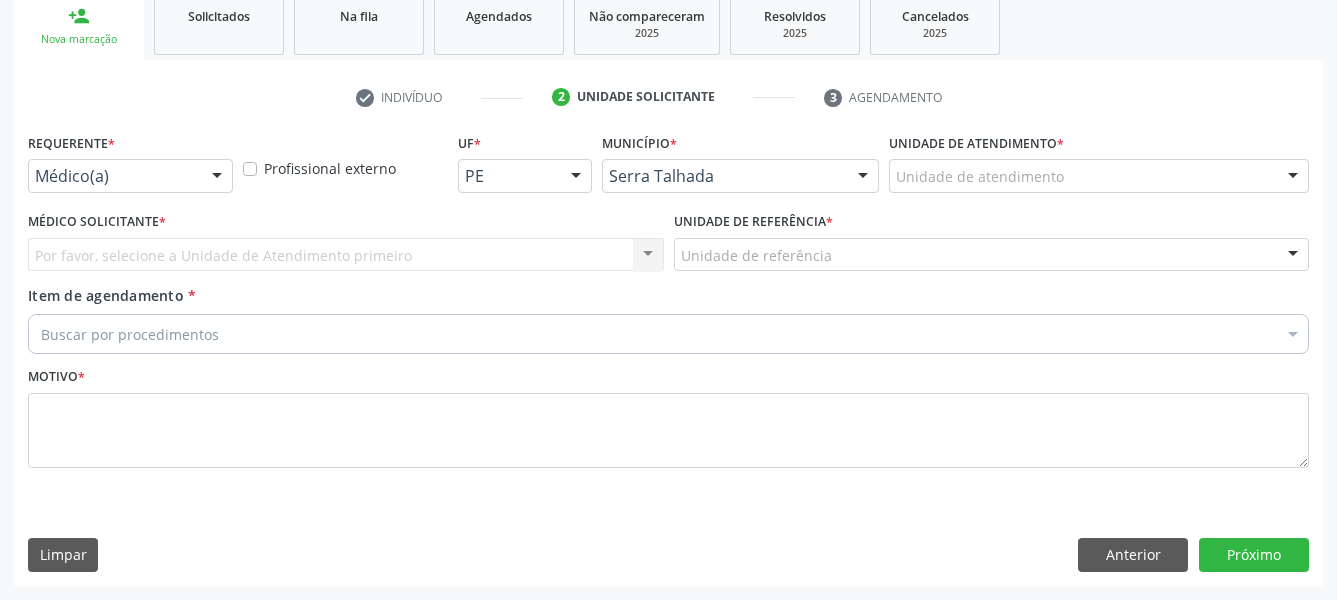 scroll, scrollTop: 322, scrollLeft: 0, axis: vertical 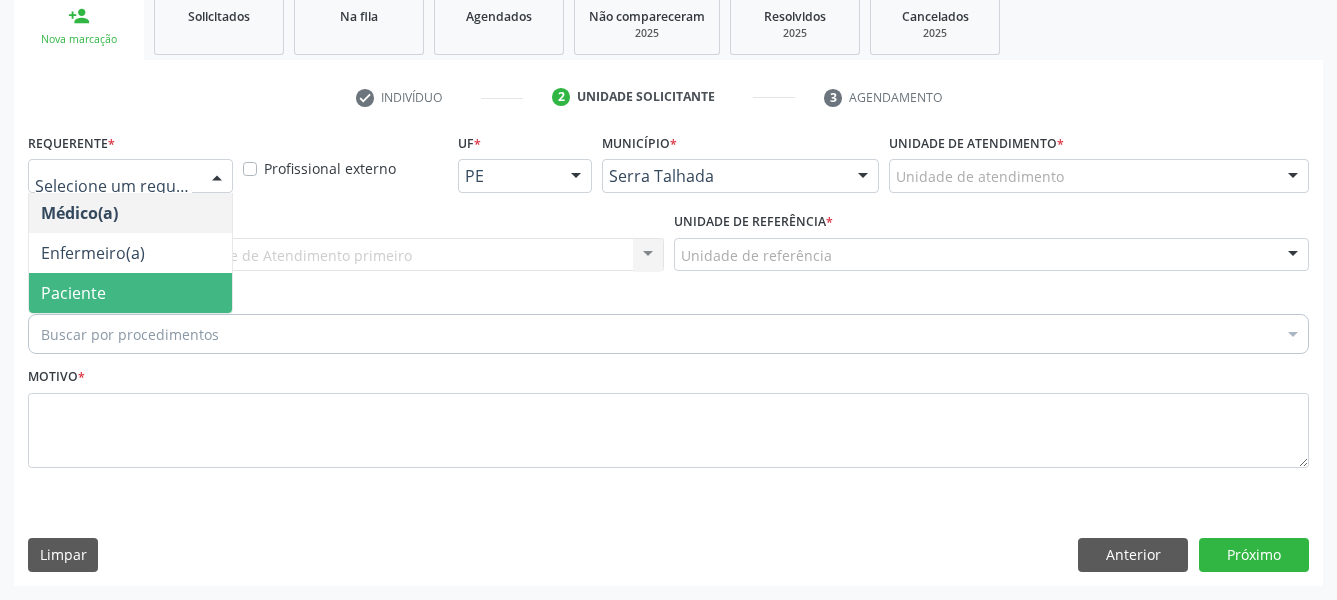 drag, startPoint x: 170, startPoint y: 291, endPoint x: 165, endPoint y: 247, distance: 44.28318 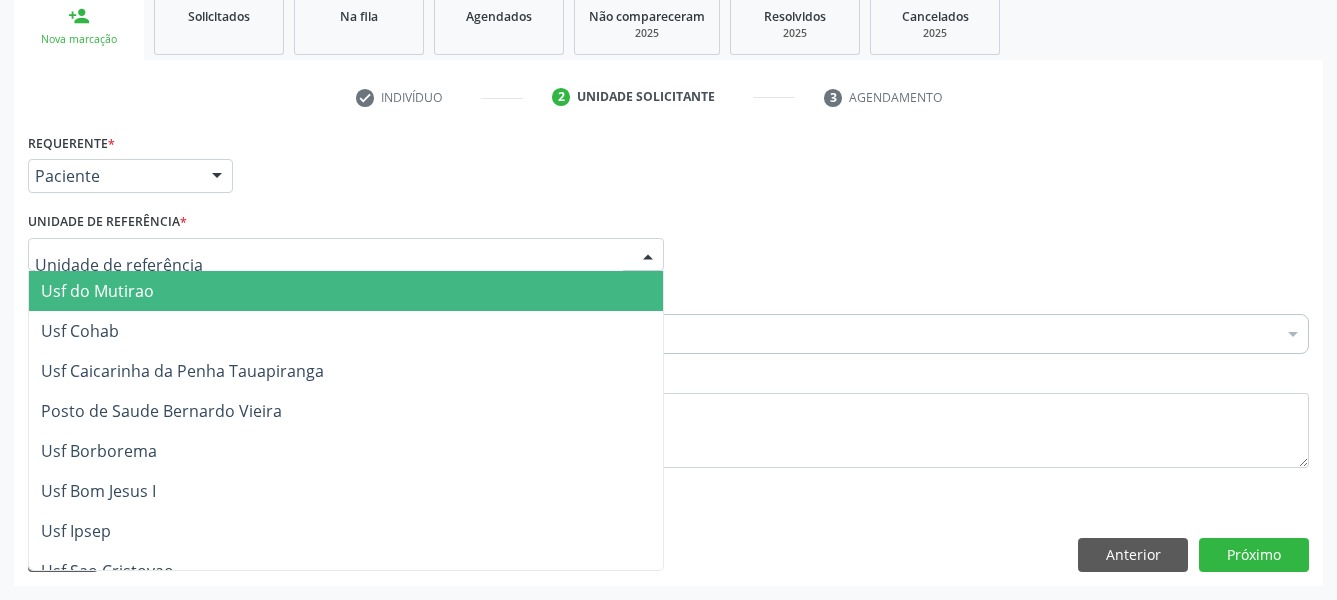 click at bounding box center [346, 255] 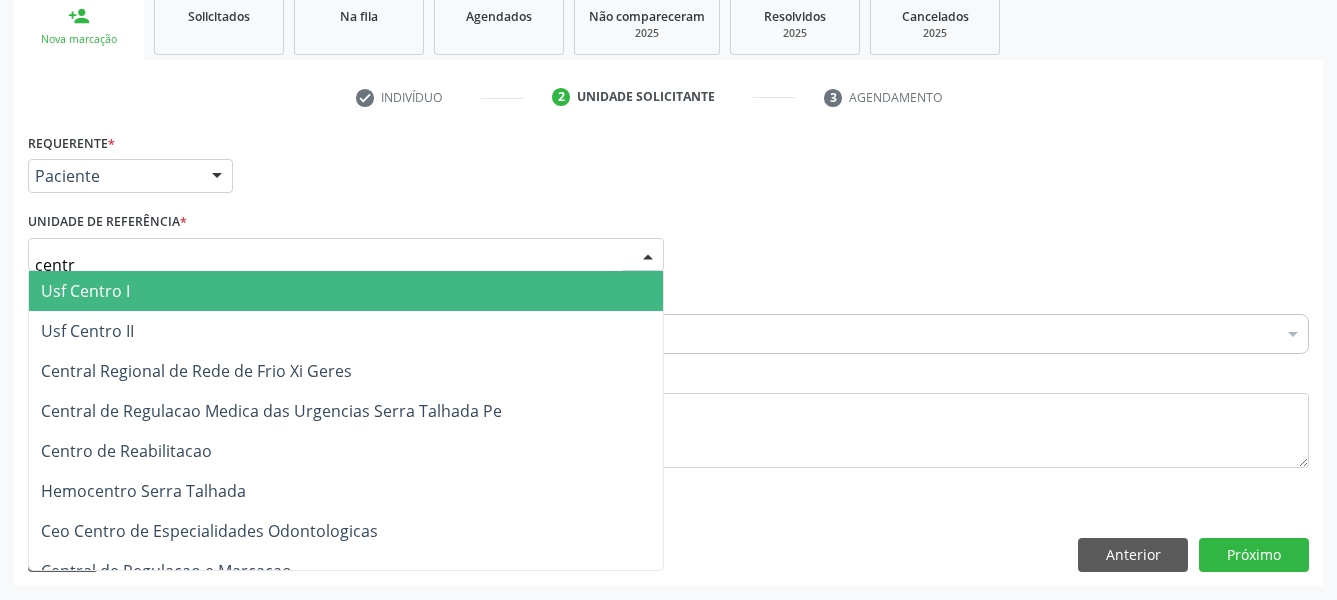 type on "centro" 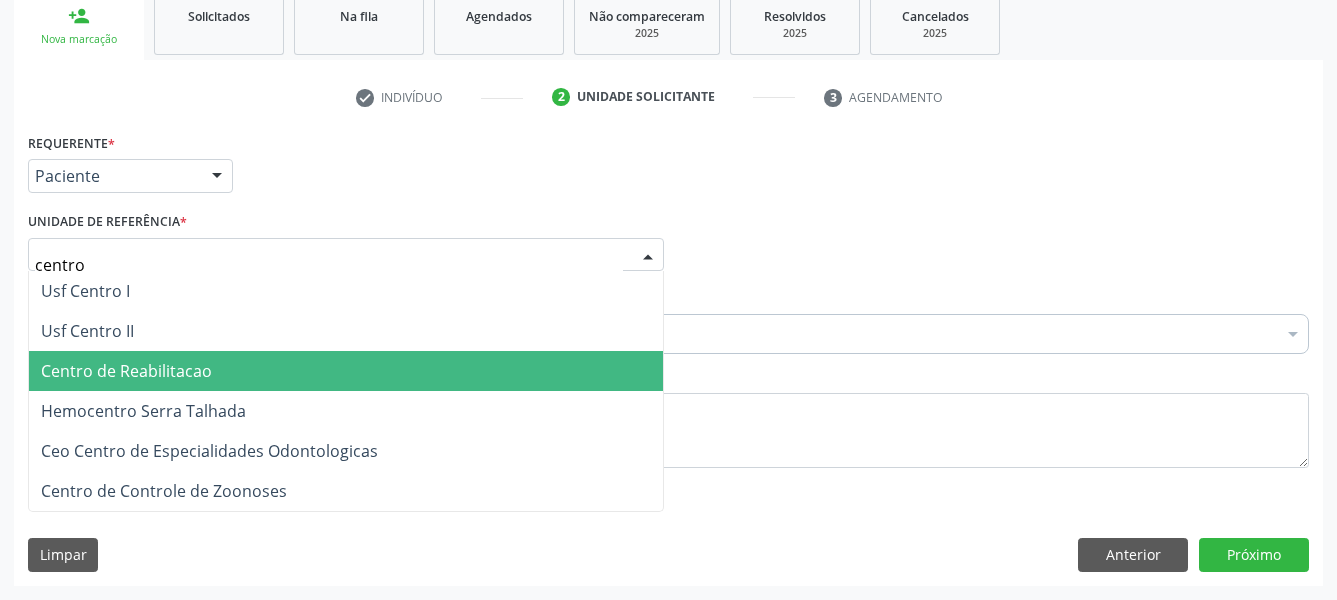 click on "Centro de Reabilitacao" at bounding box center (346, 371) 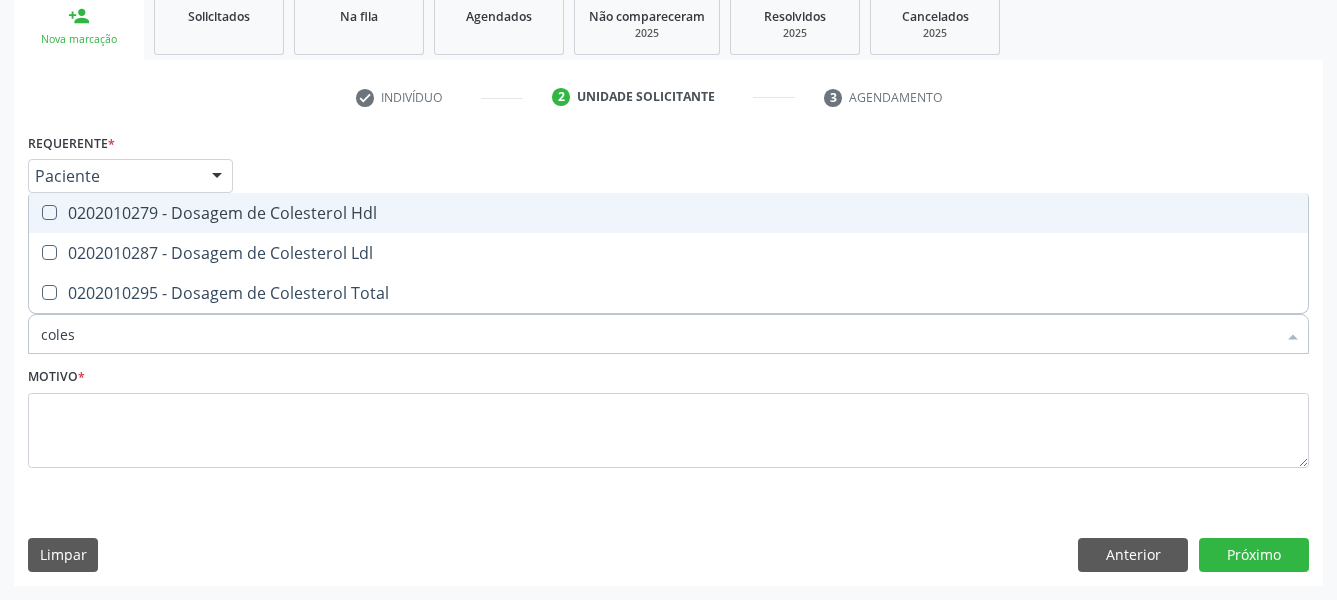 type on "colest" 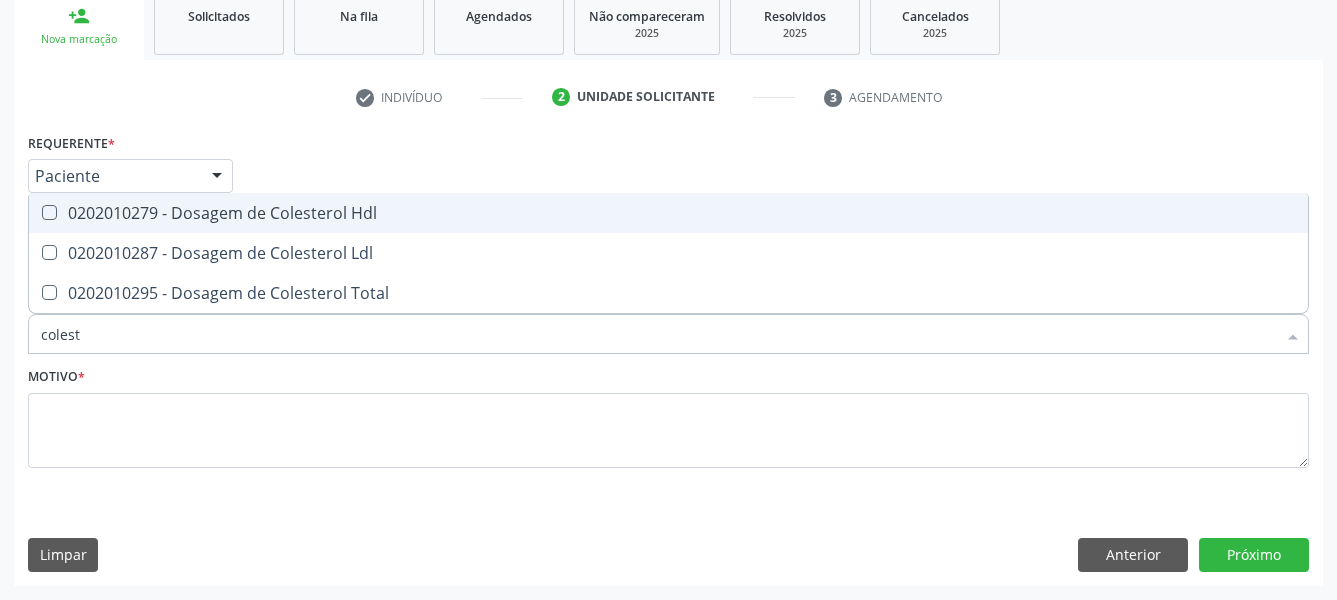 click on "0202010279 - Dosagem de Colesterol Hdl" at bounding box center (668, 213) 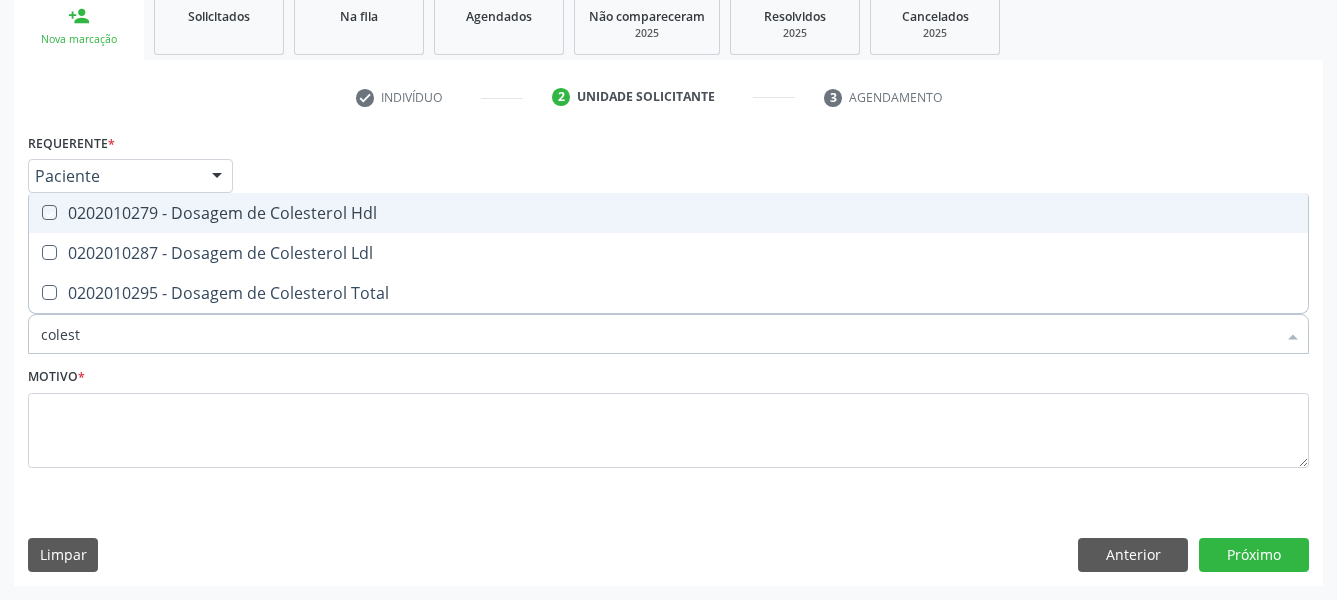 checkbox on "true" 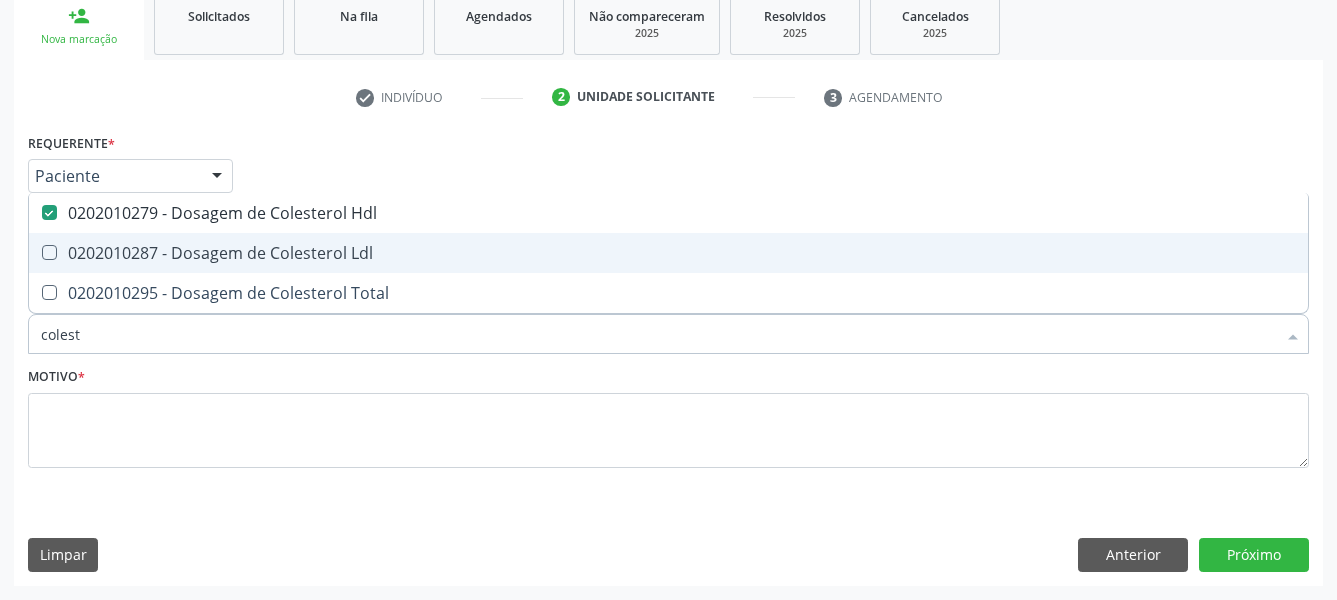 click on "0202010287 - Dosagem de Colesterol Ldl" at bounding box center [668, 253] 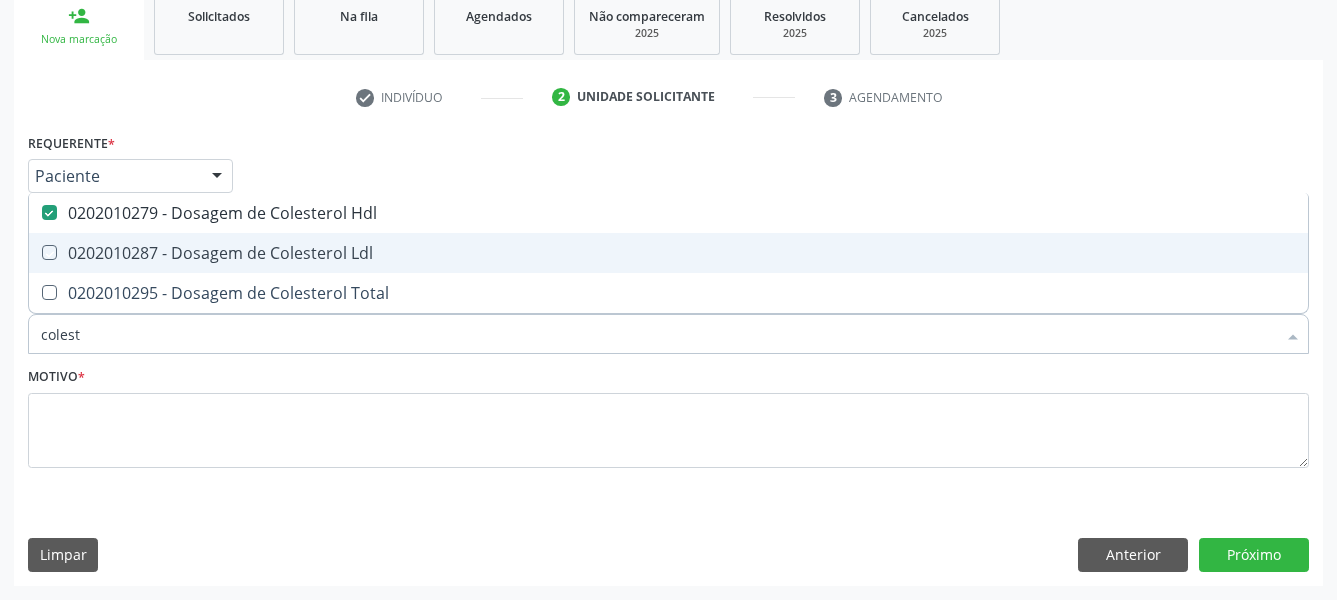 checkbox on "true" 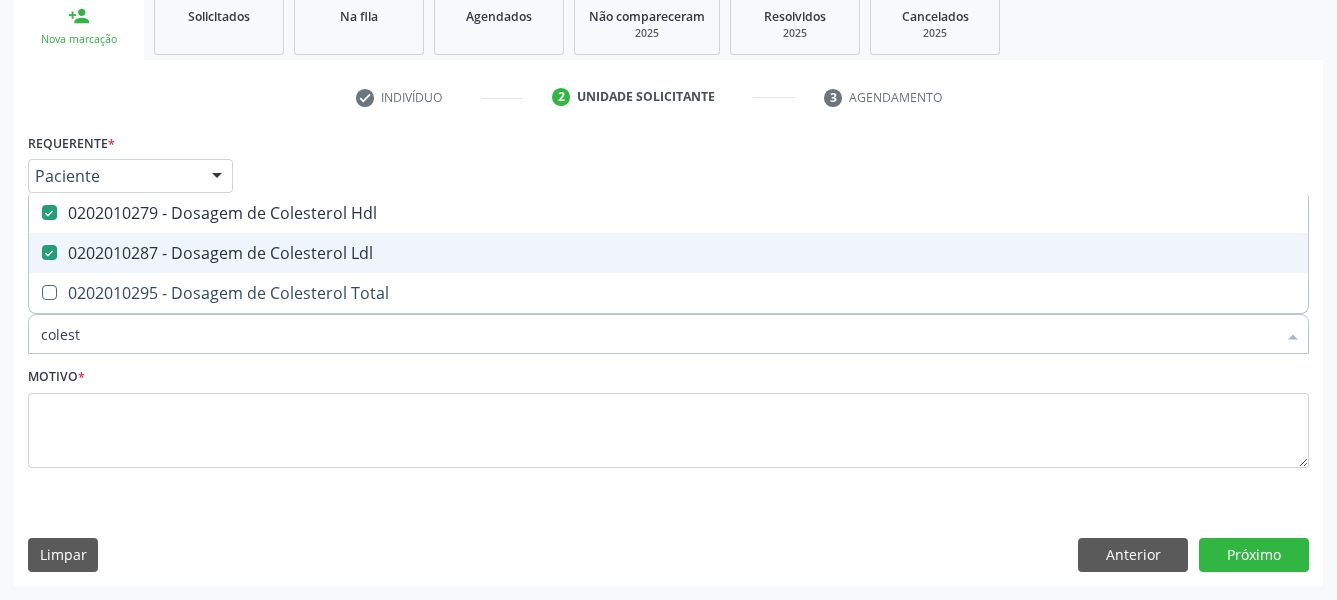 click on "0202010295 - Dosagem de Colesterol Total" at bounding box center [668, 293] 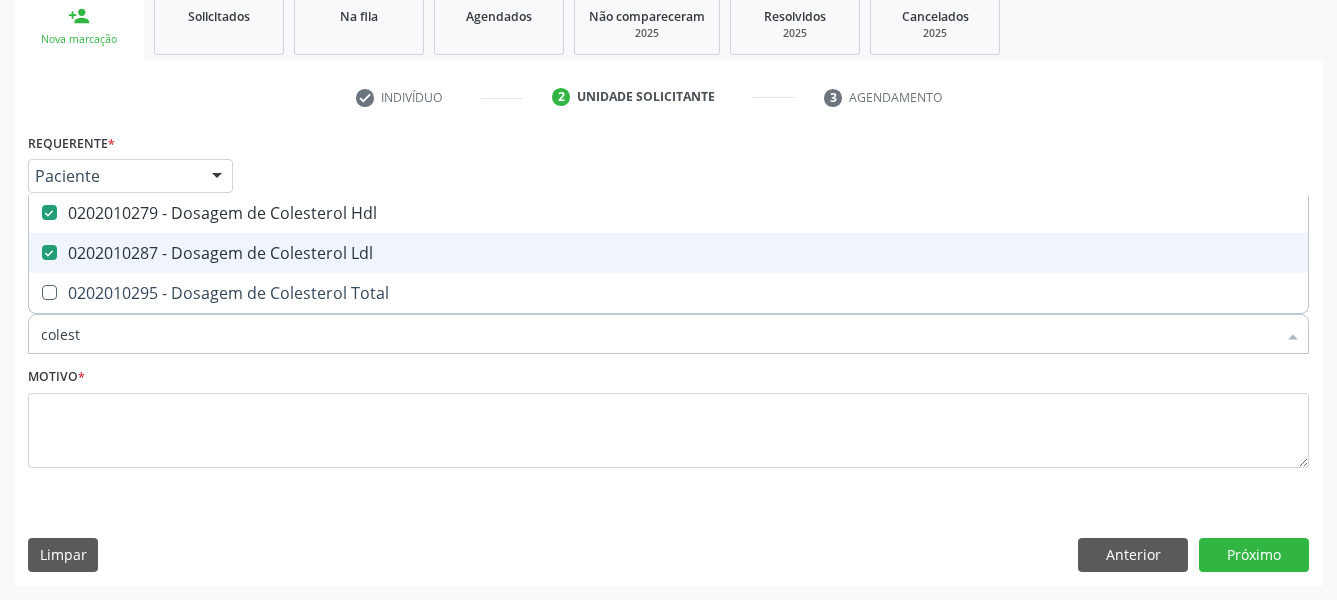 checkbox on "true" 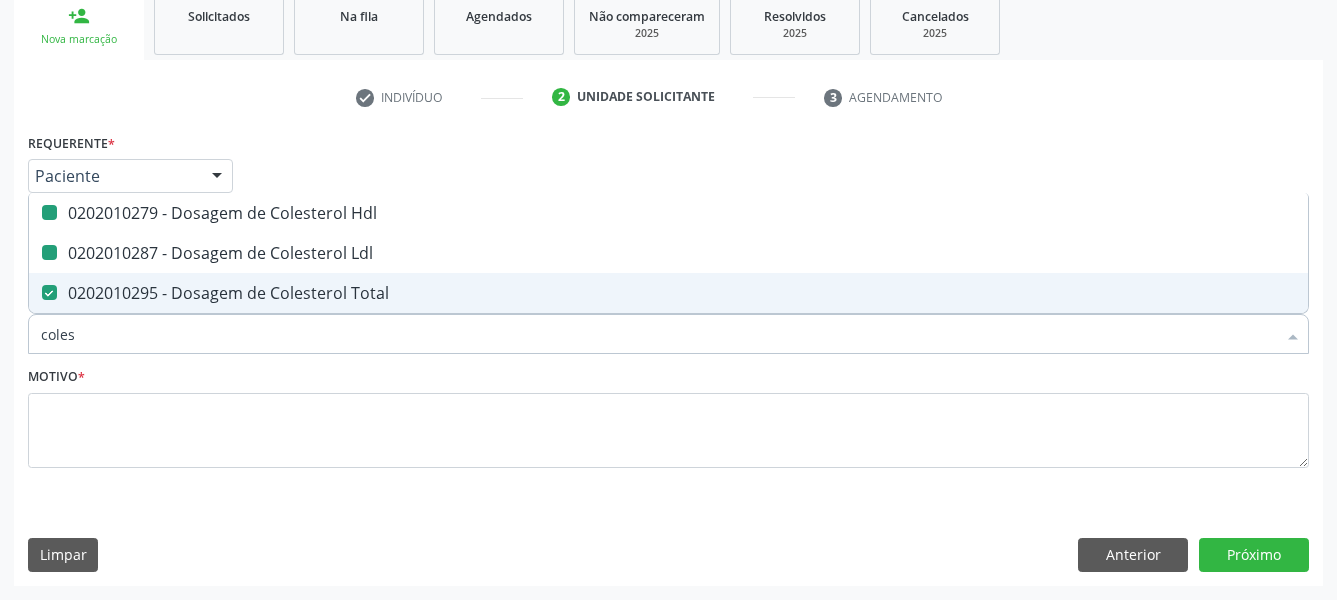 type on "cole" 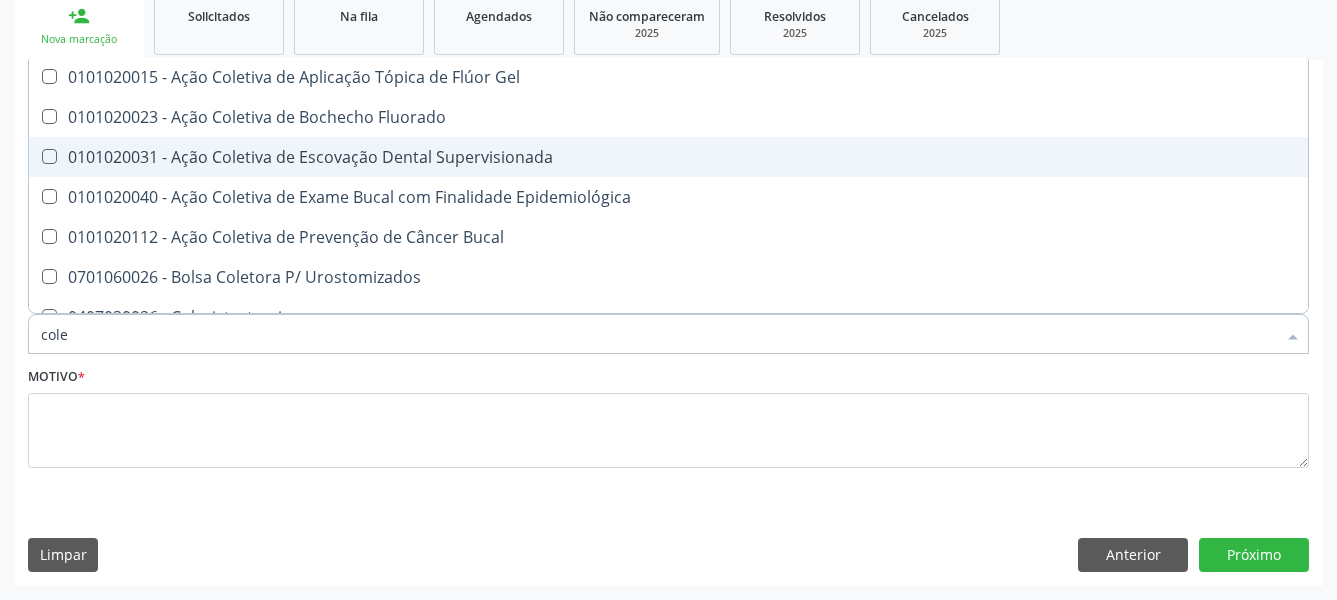 type on "col" 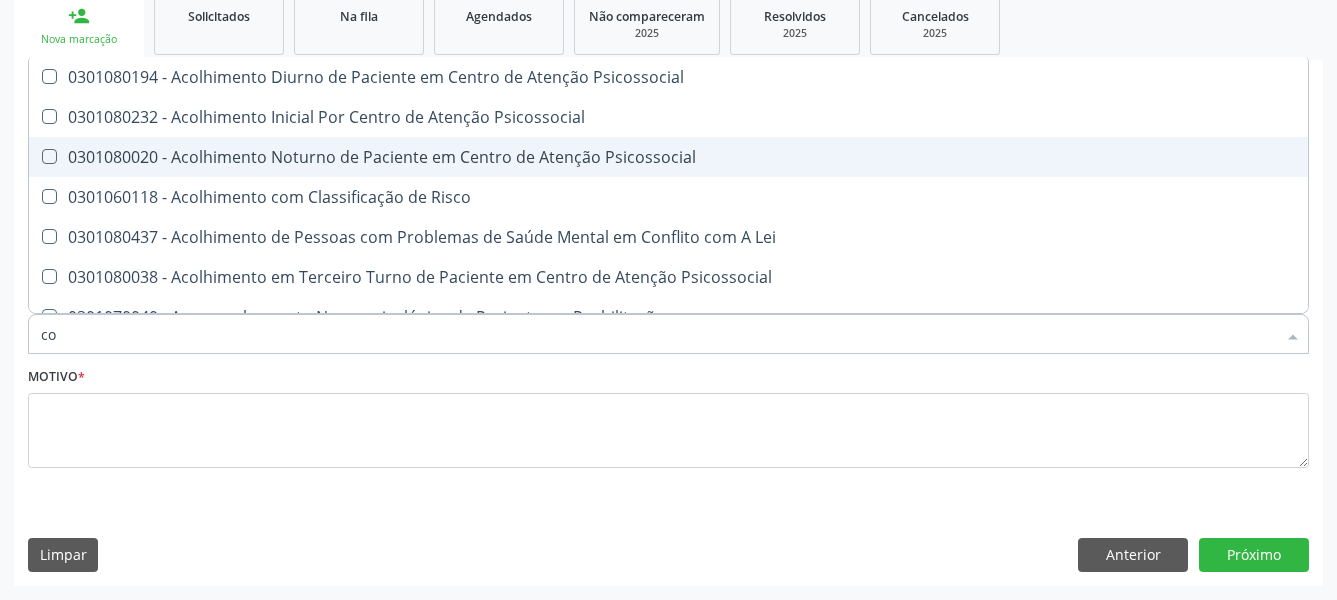 type on "c" 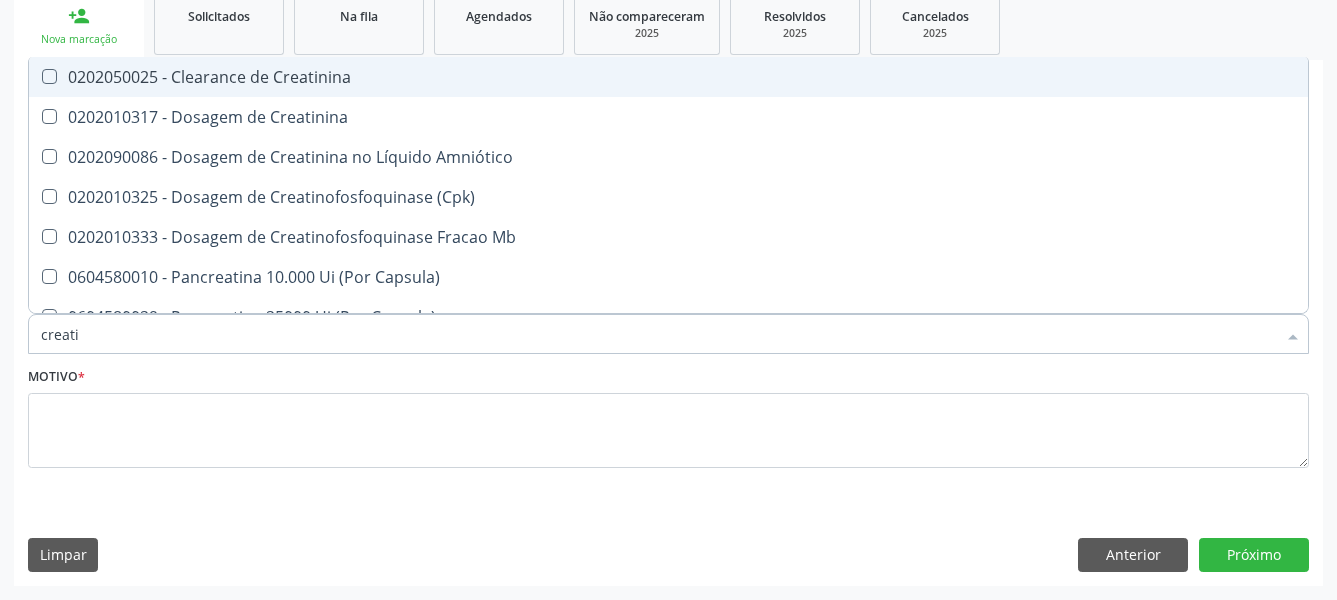 type on "creatin" 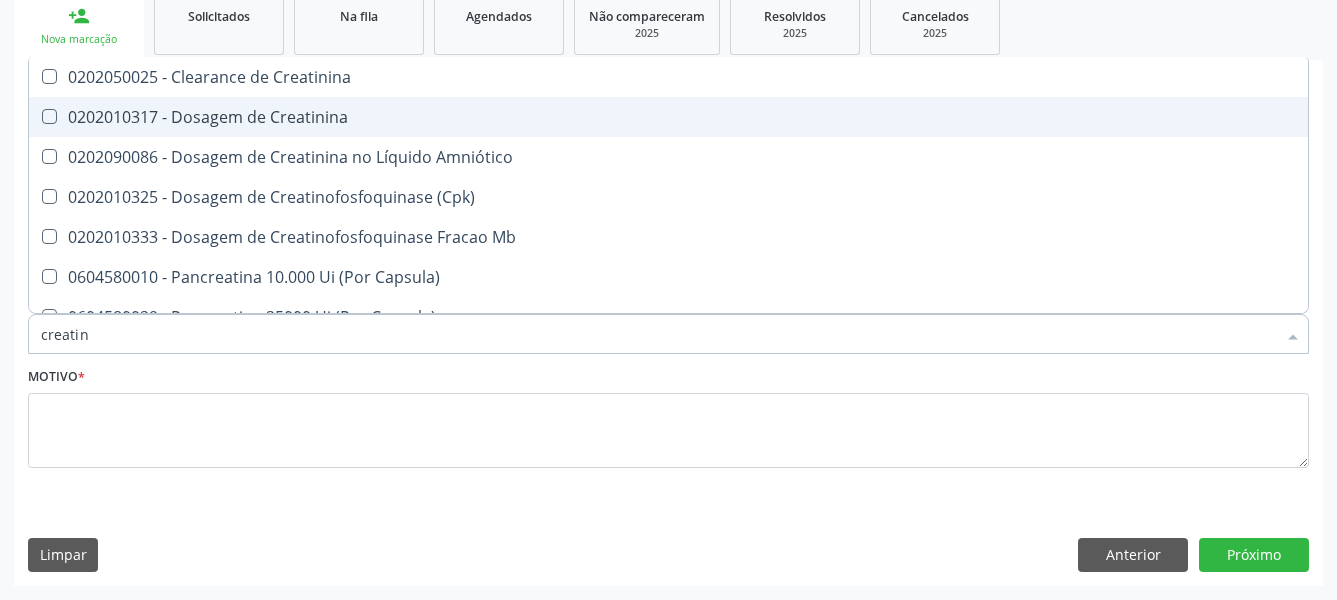 click on "0202010317 - Dosagem de Creatinina" at bounding box center (668, 117) 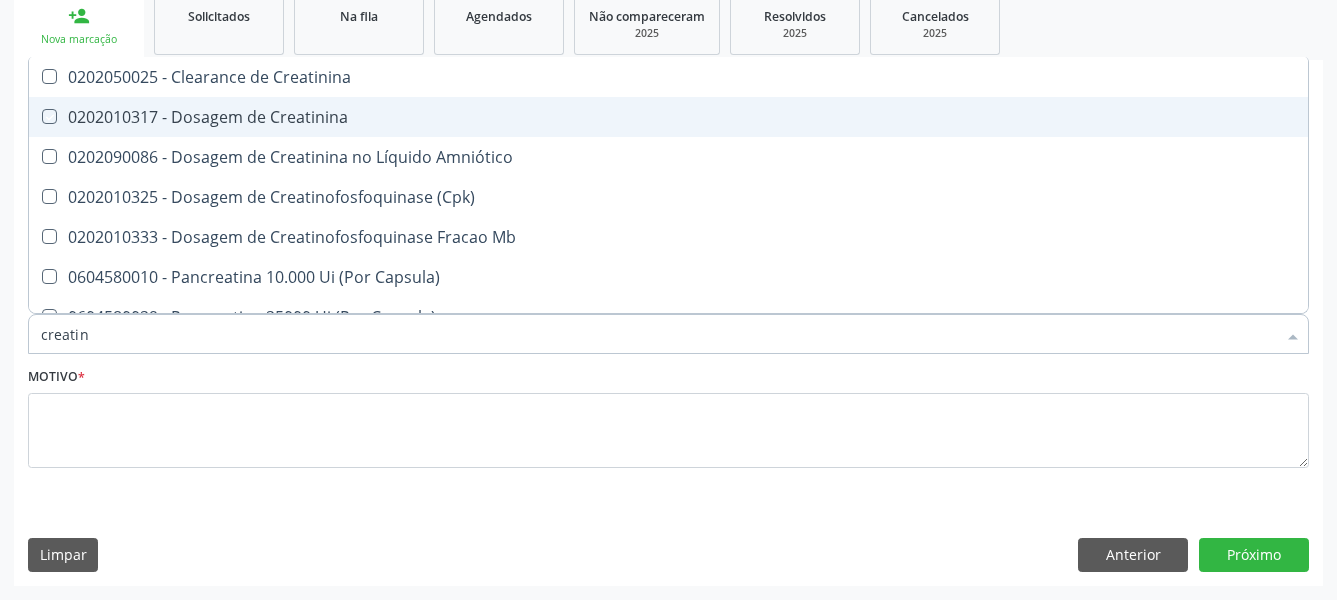 checkbox on "true" 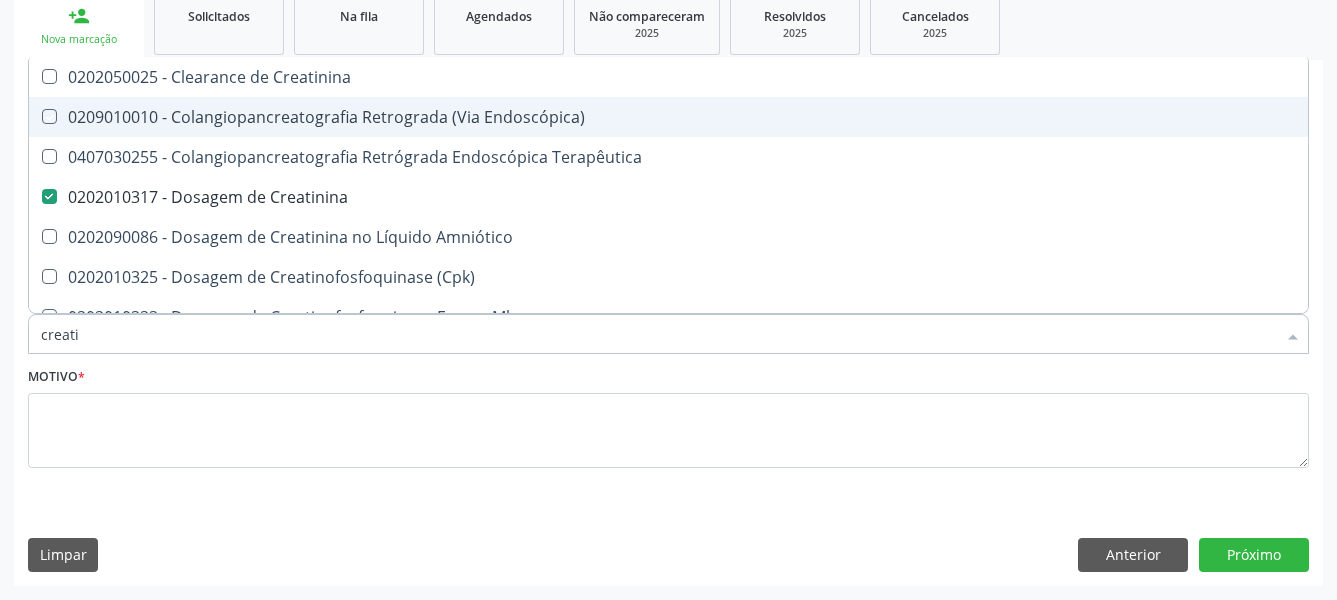 type on "creat" 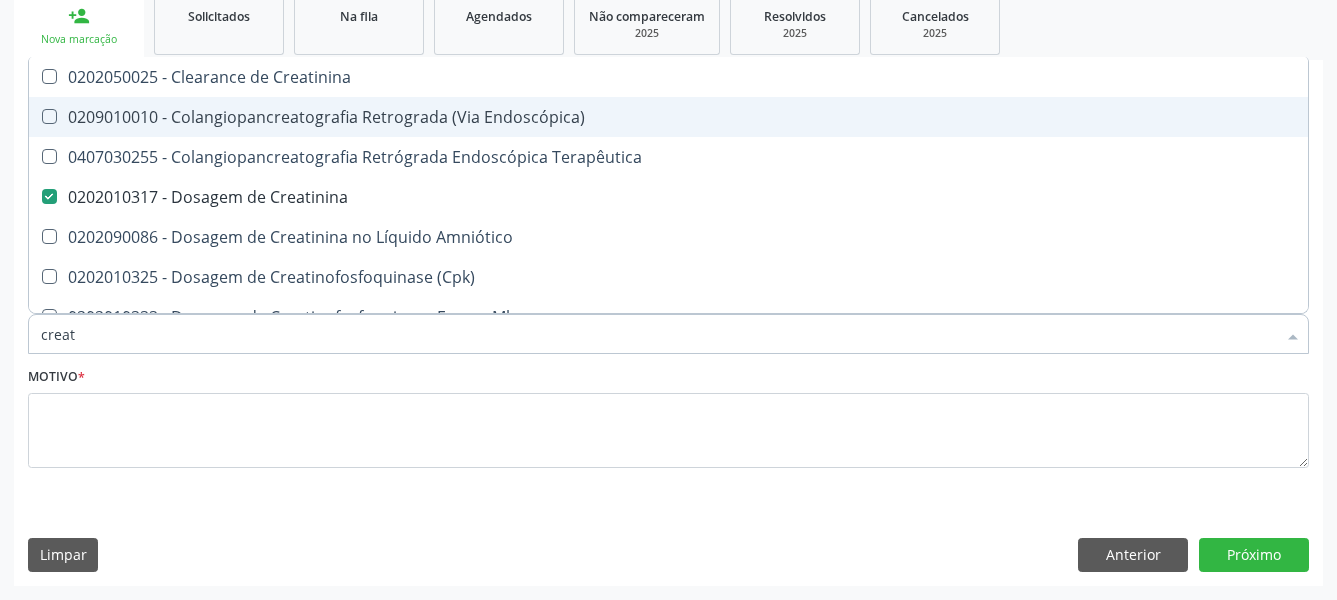 type on "crea" 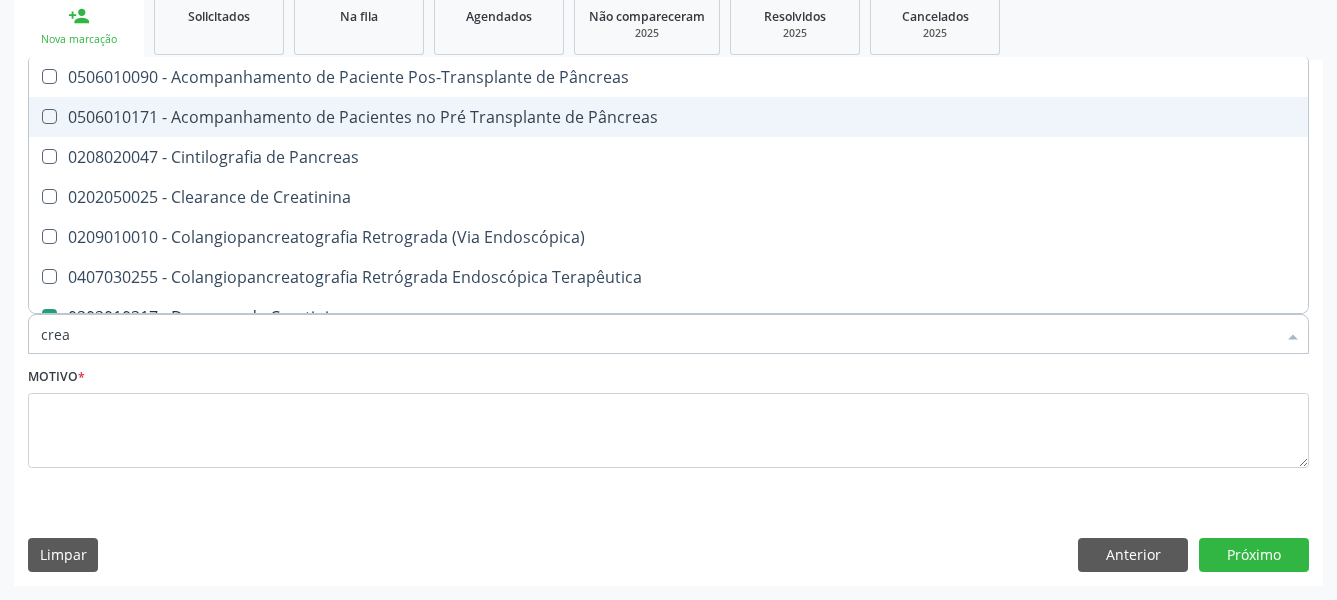 type on "cre" 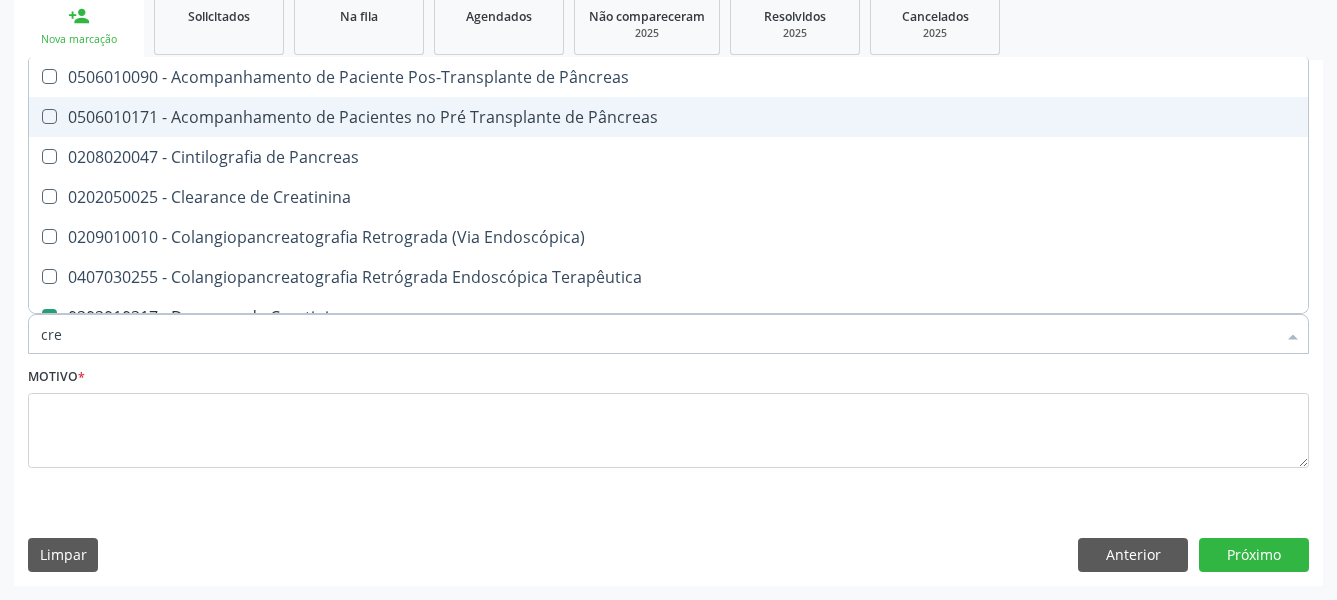 type on "cr" 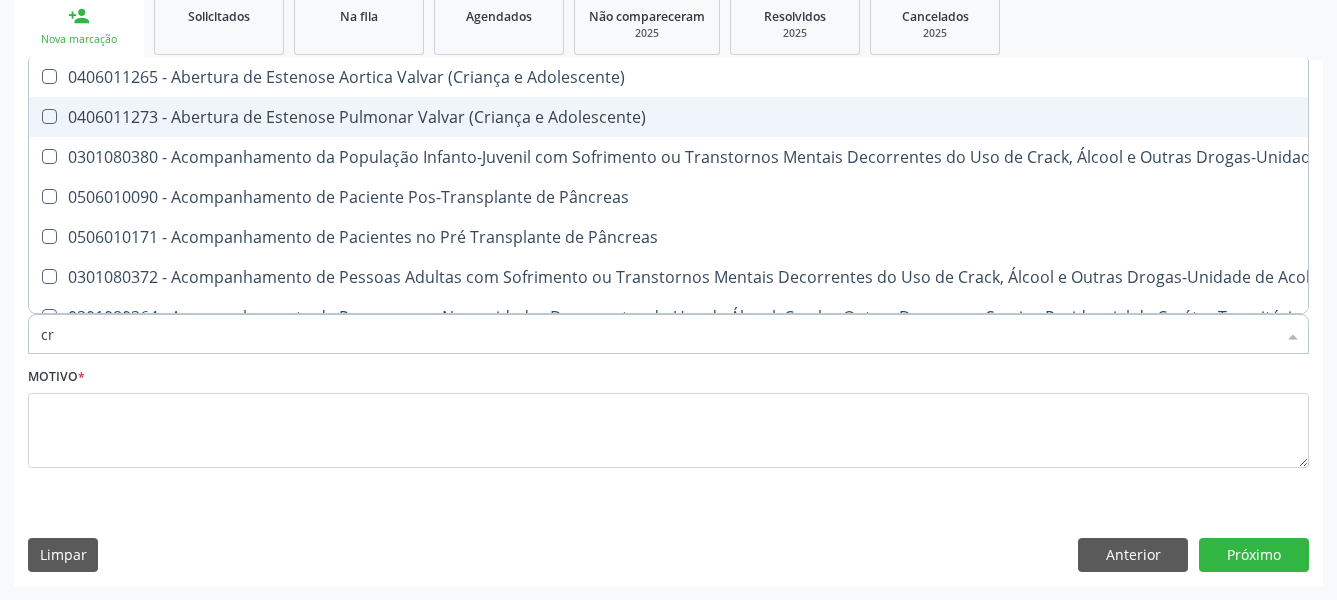 type on "c" 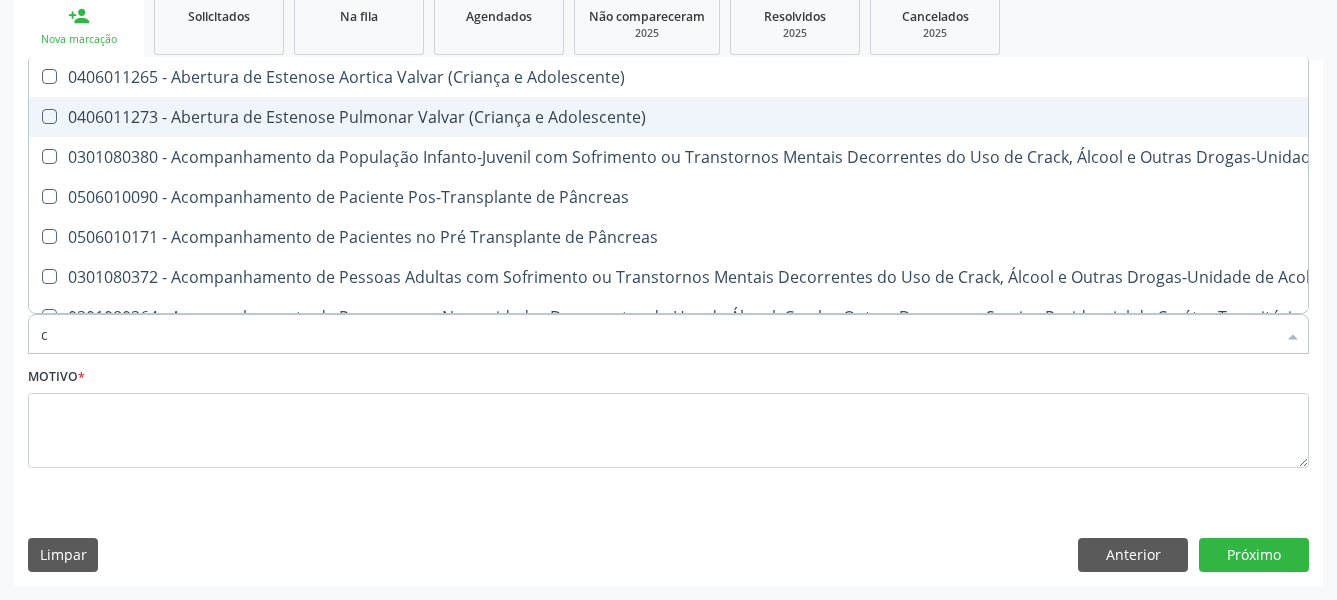 checkbox on "false" 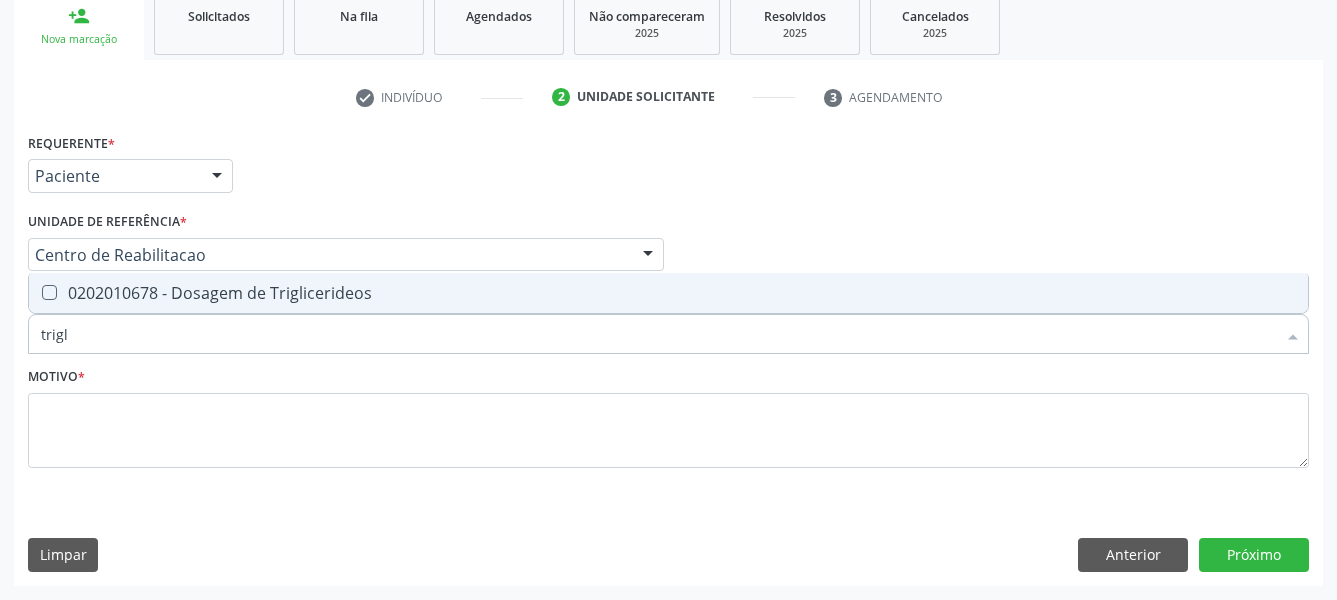 type on "trigli" 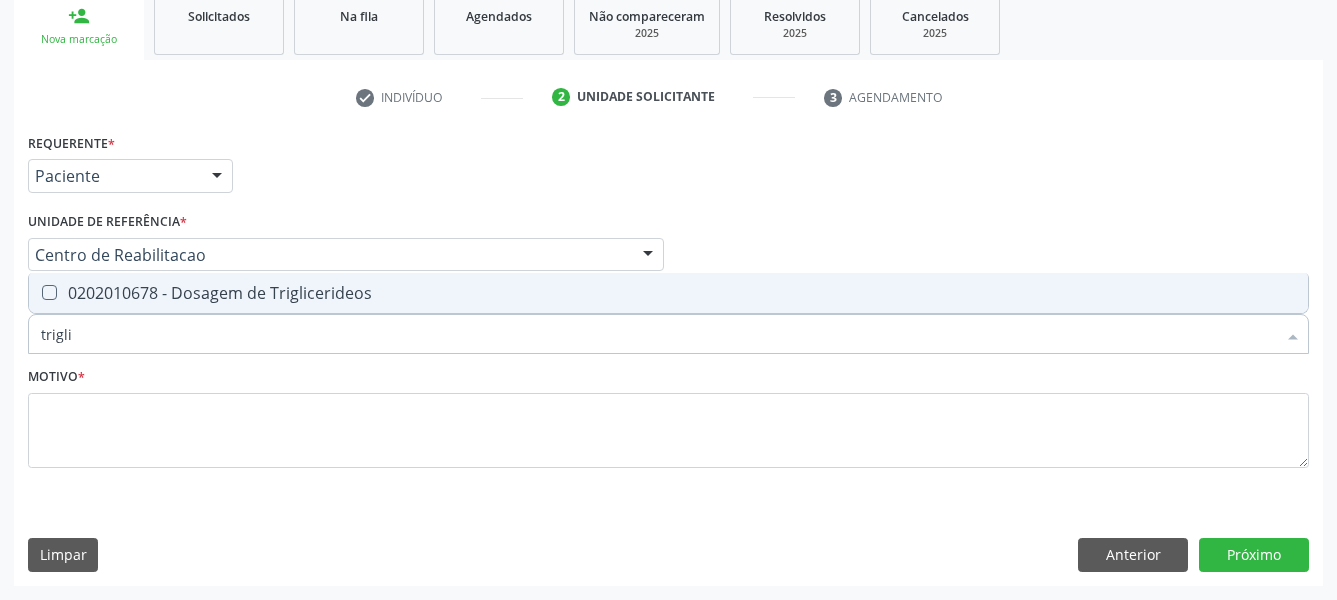 click on "0202010678 - Dosagem de Triglicerideos" at bounding box center (668, 293) 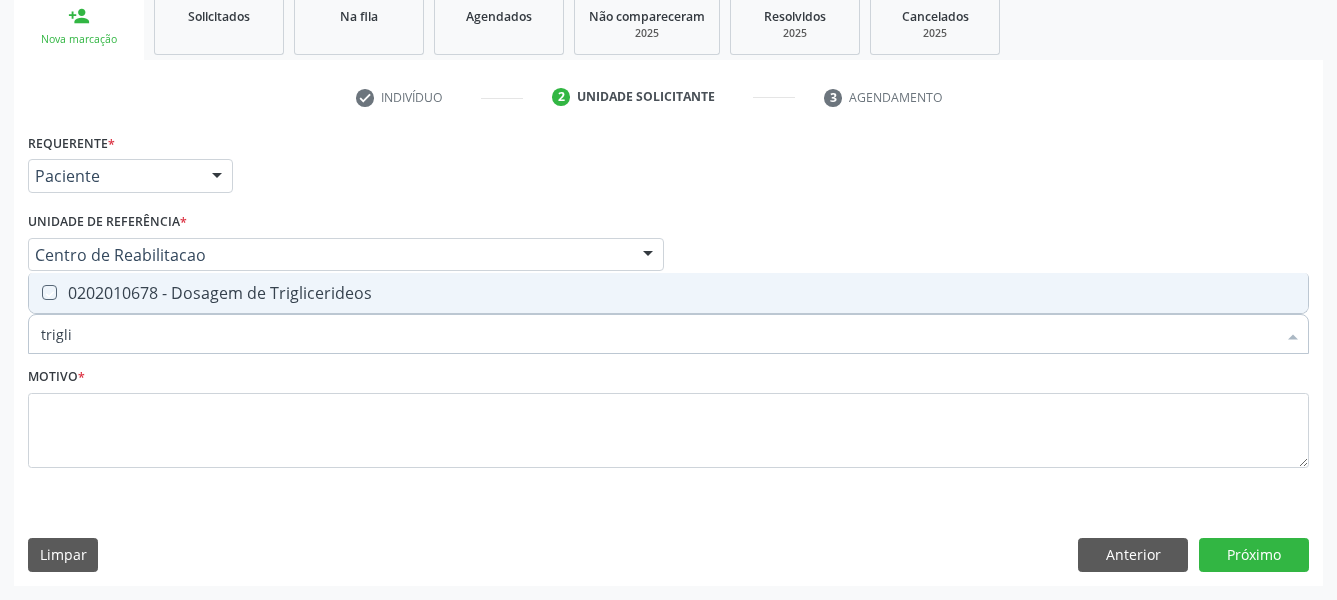 checkbox on "true" 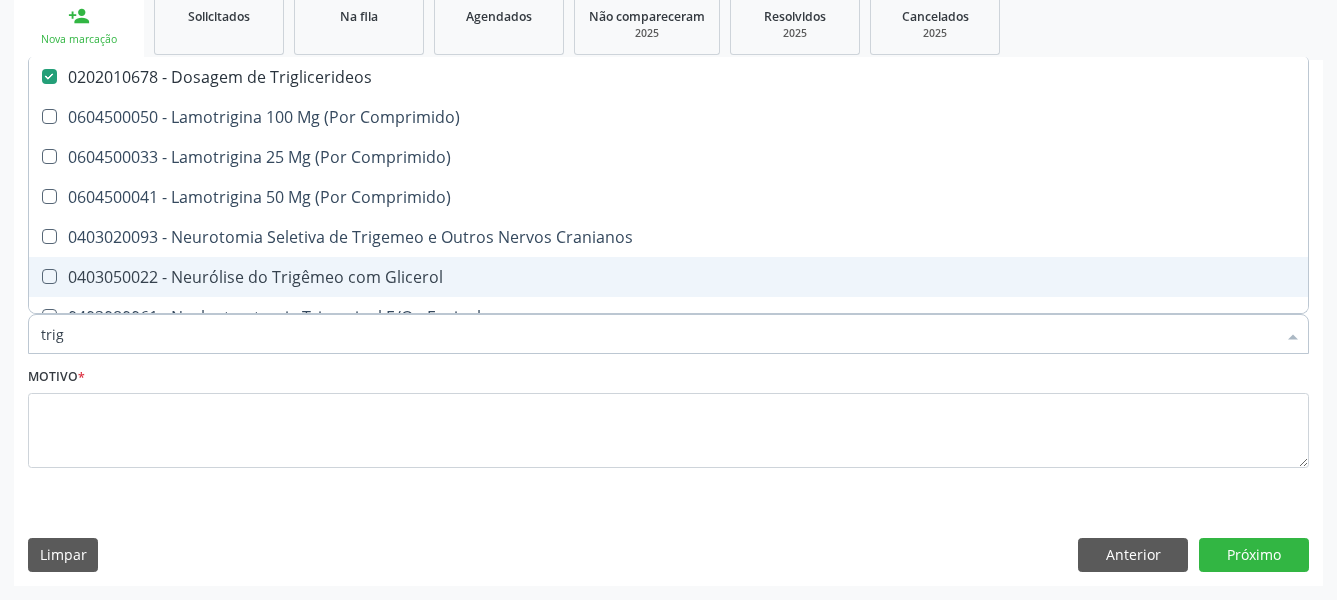 type on "tri" 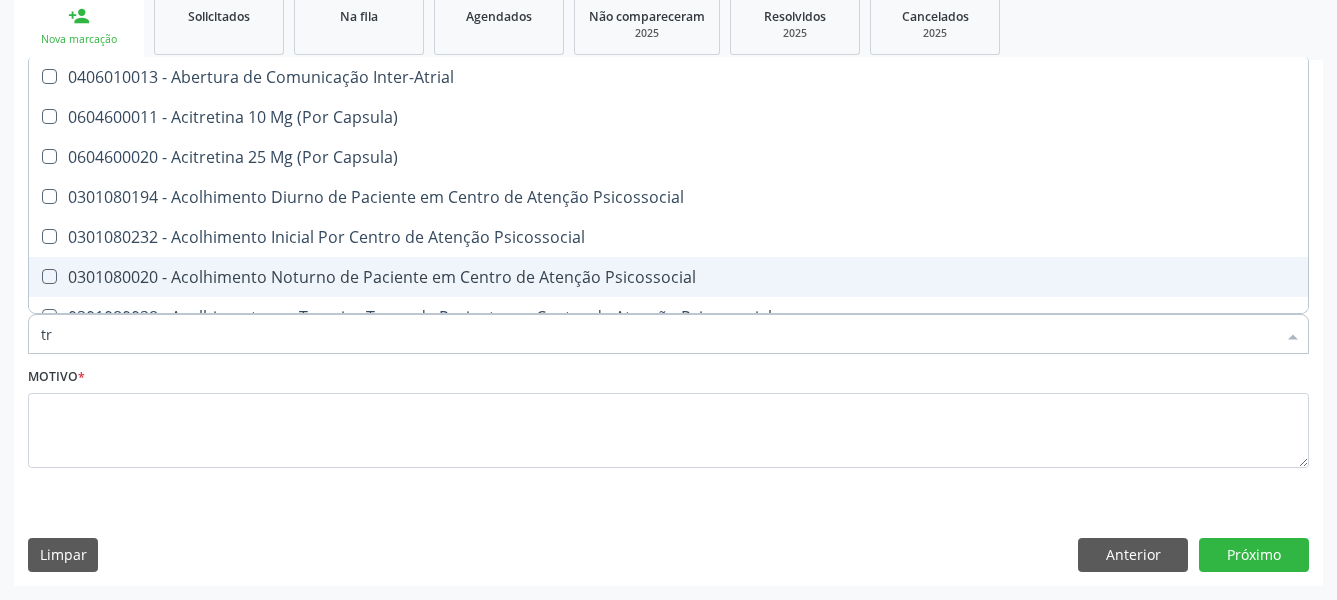 type on "t" 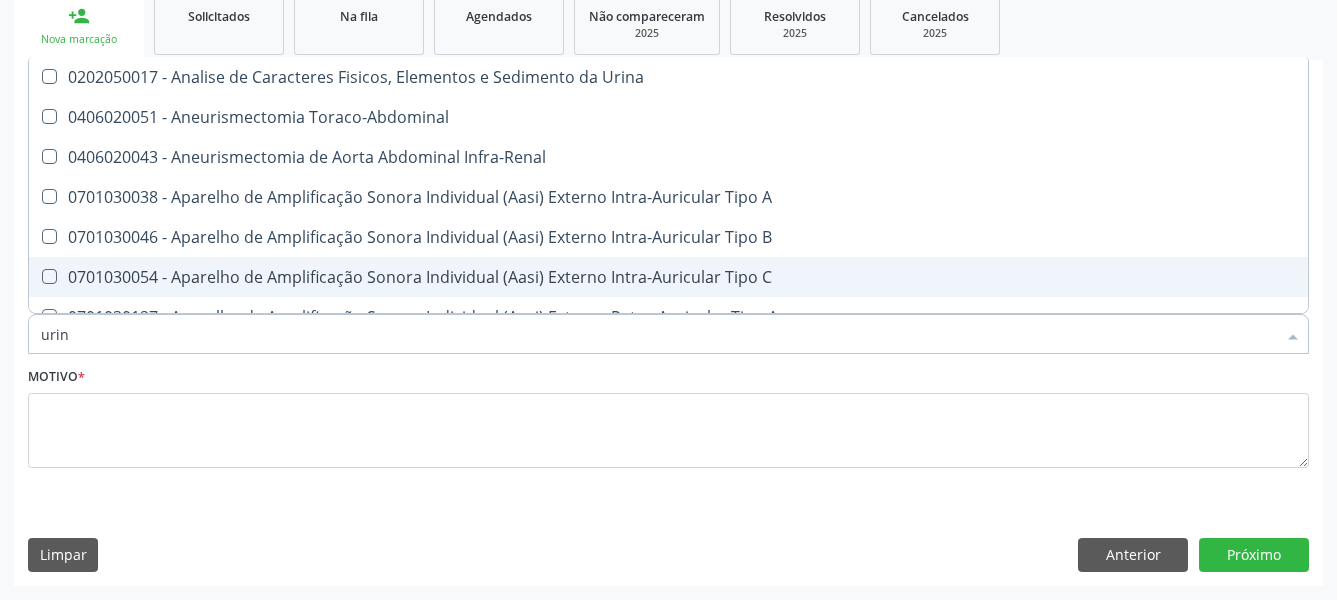 type on "urina" 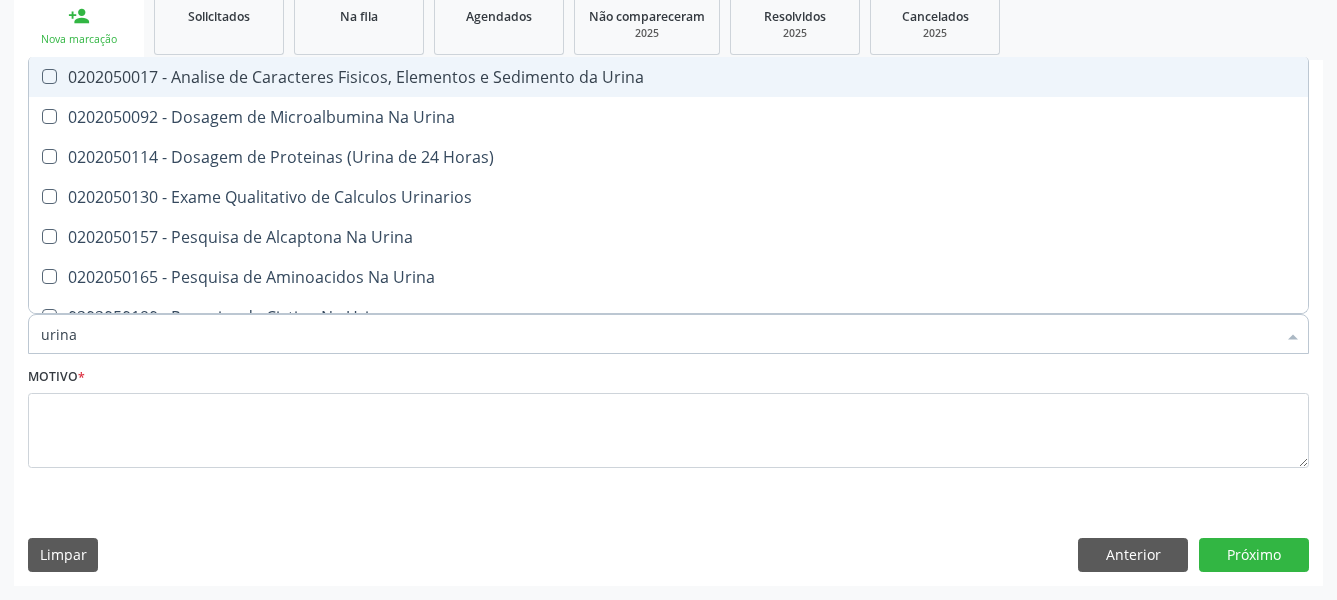 click on "0202050017 - Analise de Caracteres Fisicos, Elementos e Sedimento da Urina" at bounding box center (668, 77) 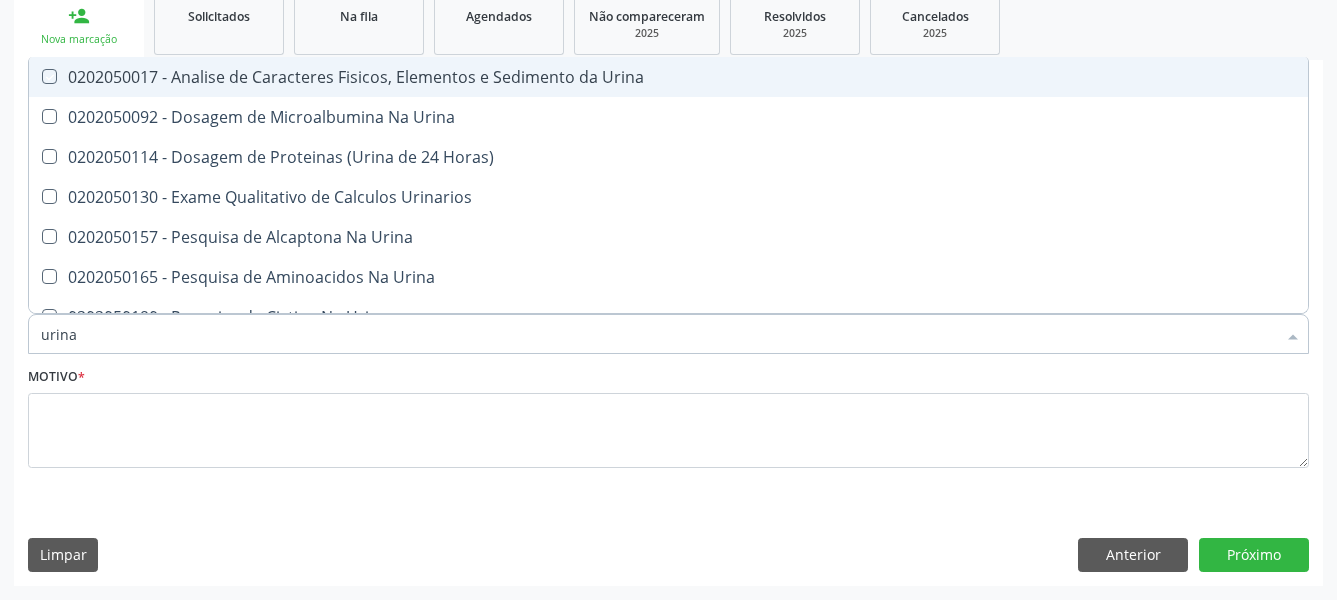 checkbox on "true" 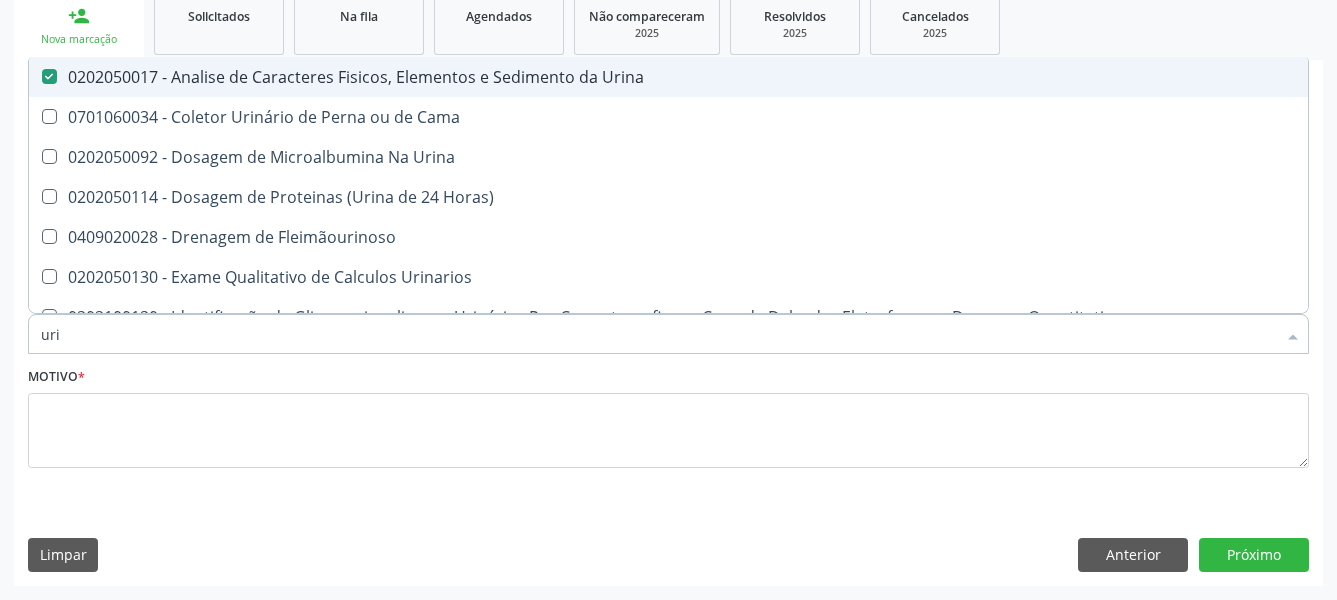 type on "ur" 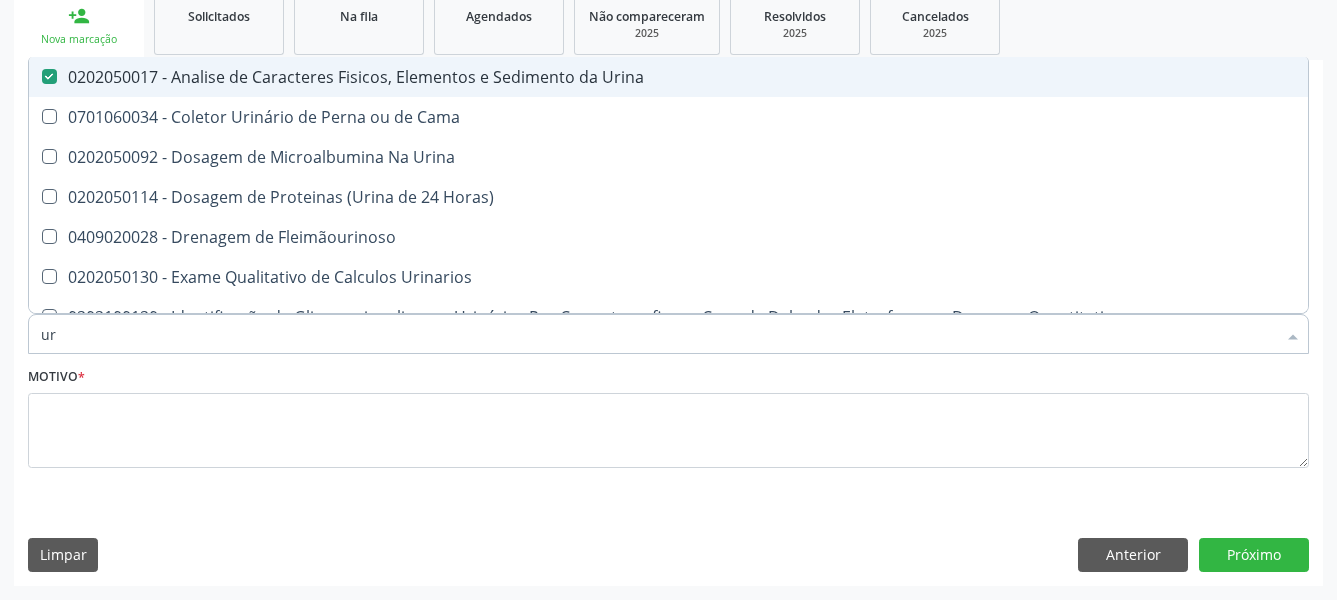 checkbox on "false" 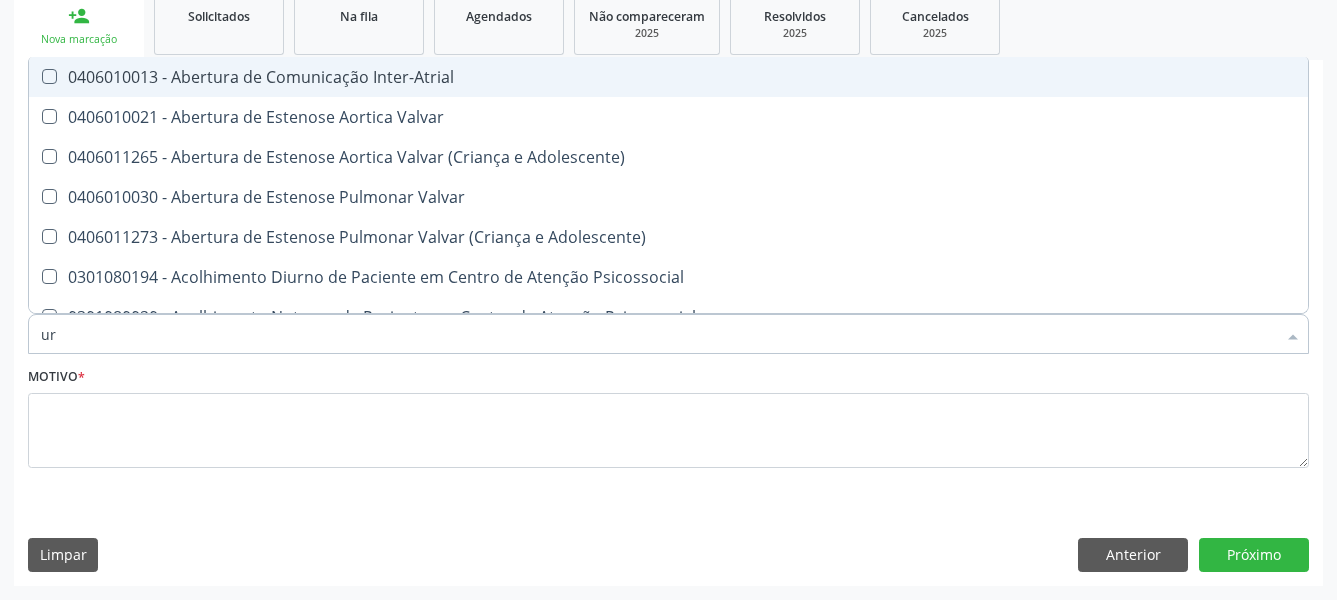 type on "u" 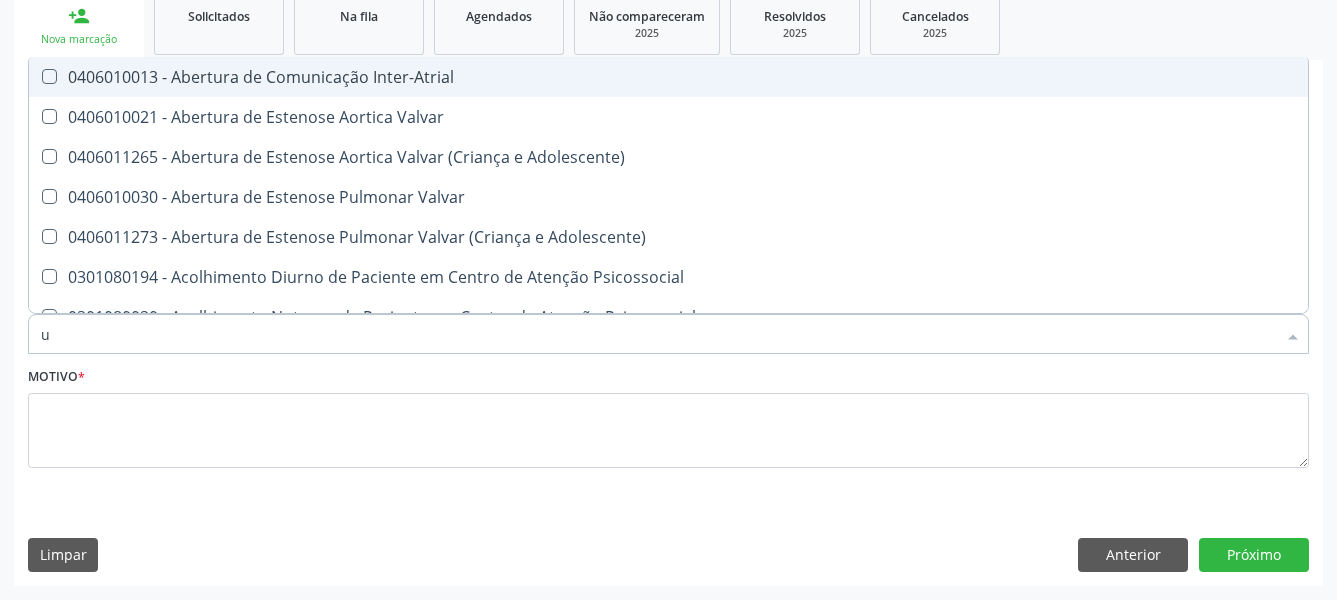 type 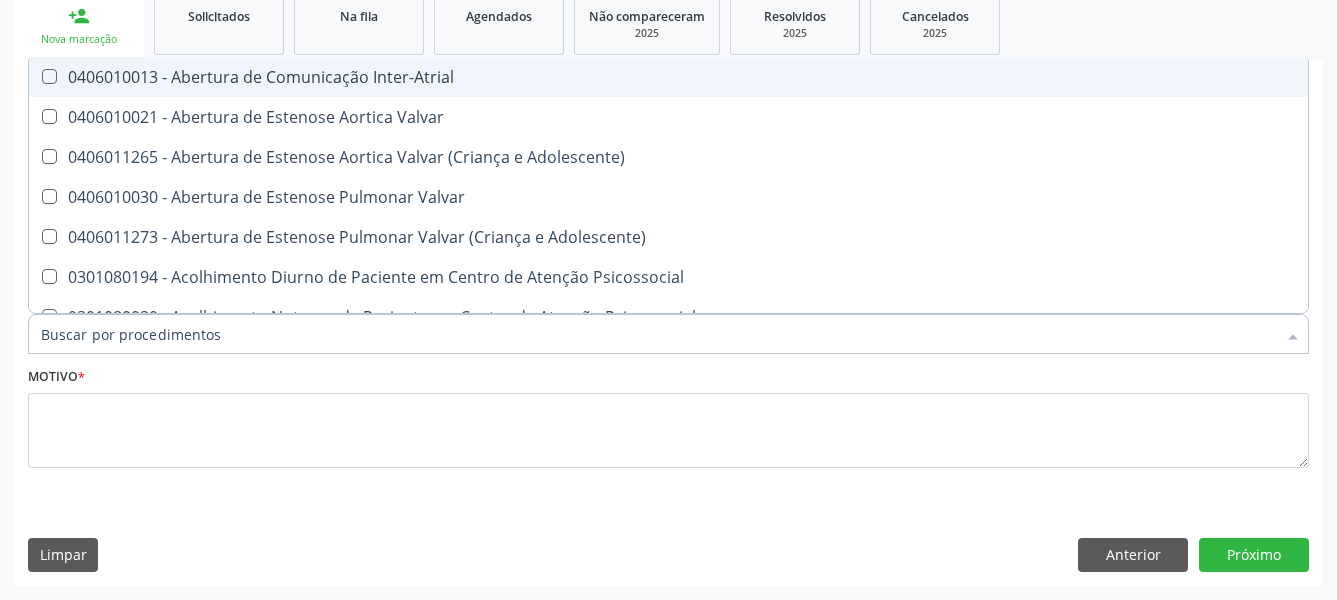 checkbox on "false" 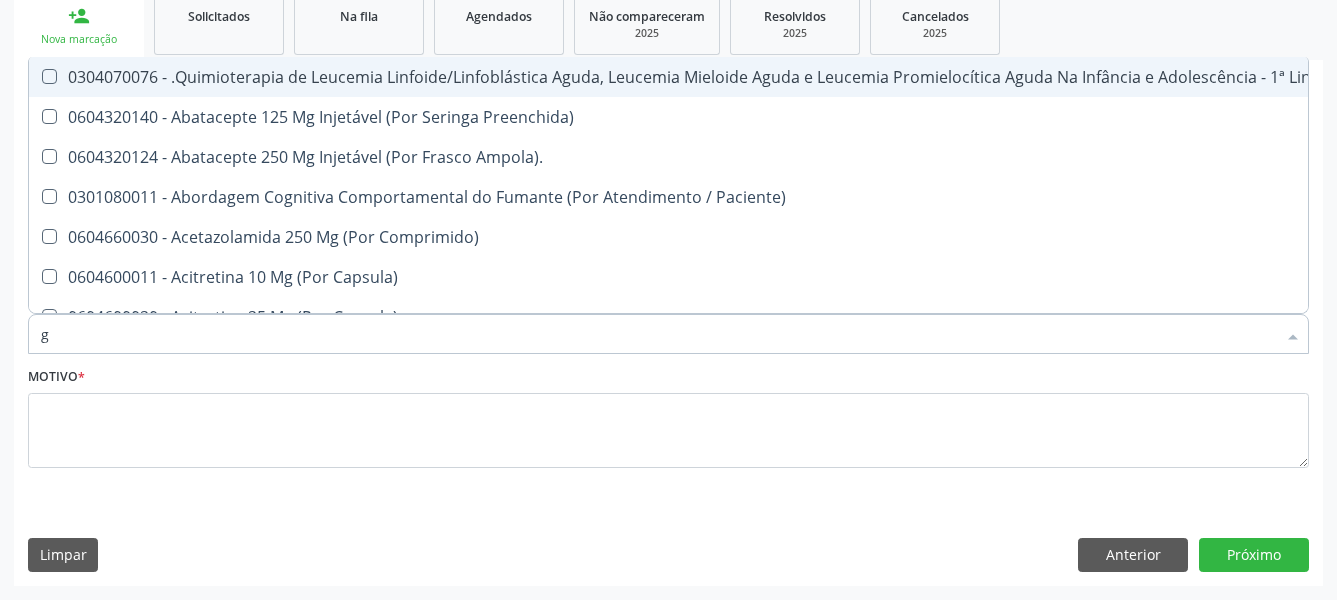 type on "gl" 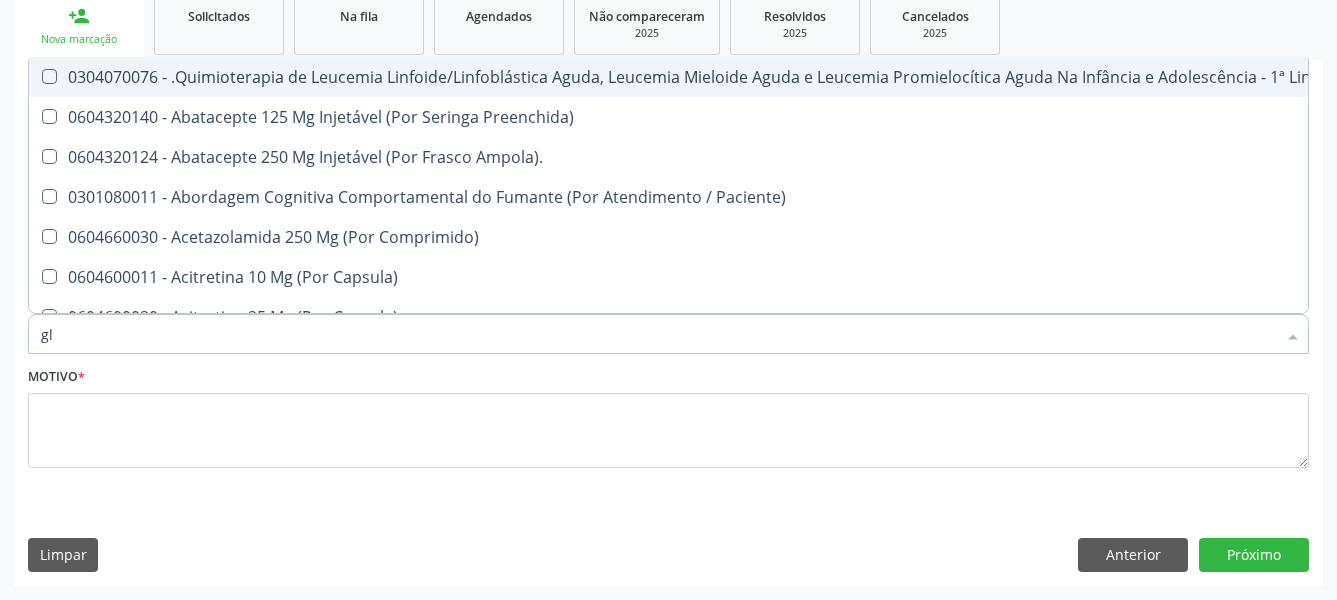 type on "gli" 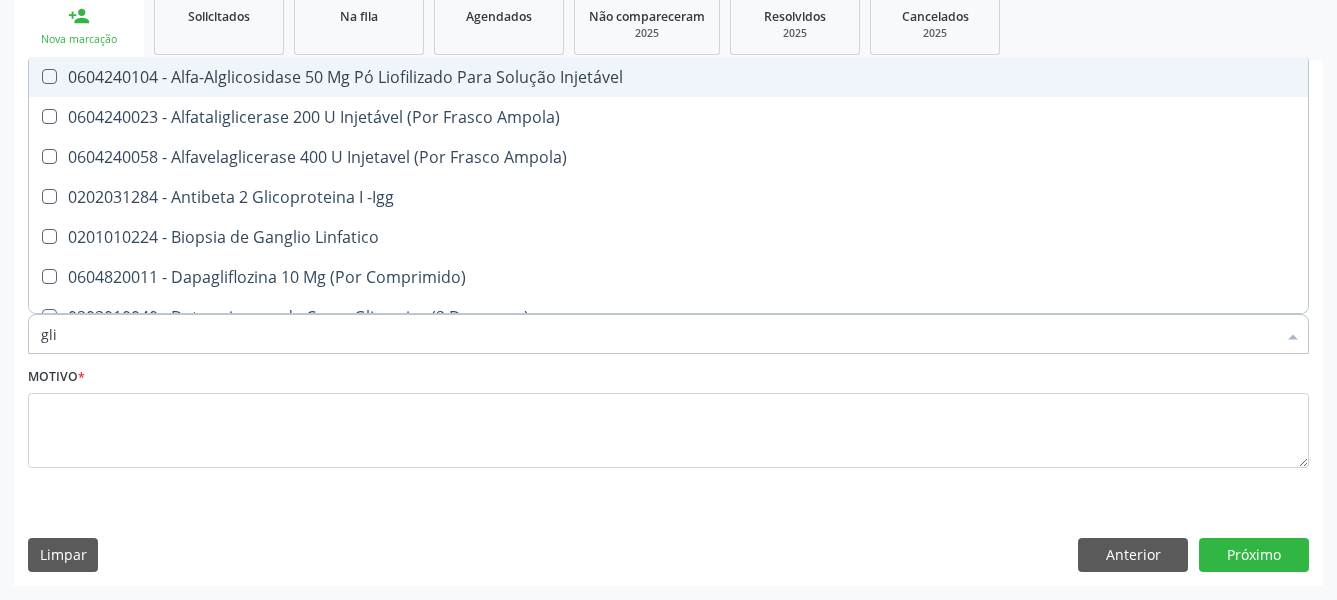 type on "glic" 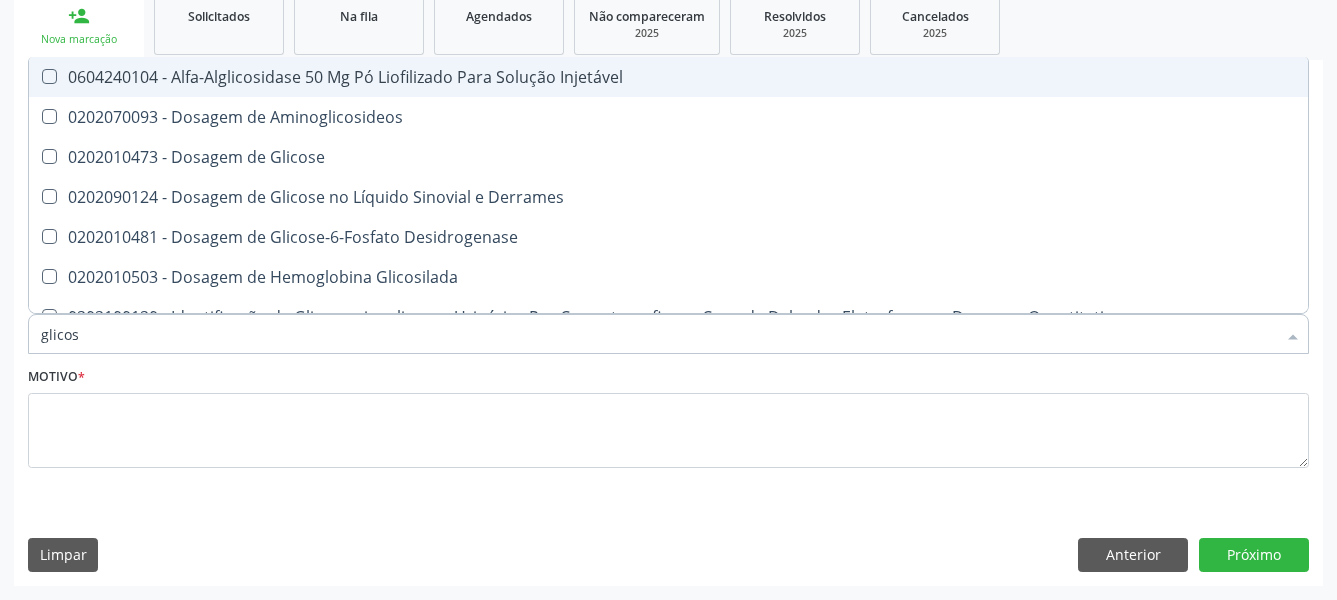 type on "glicose" 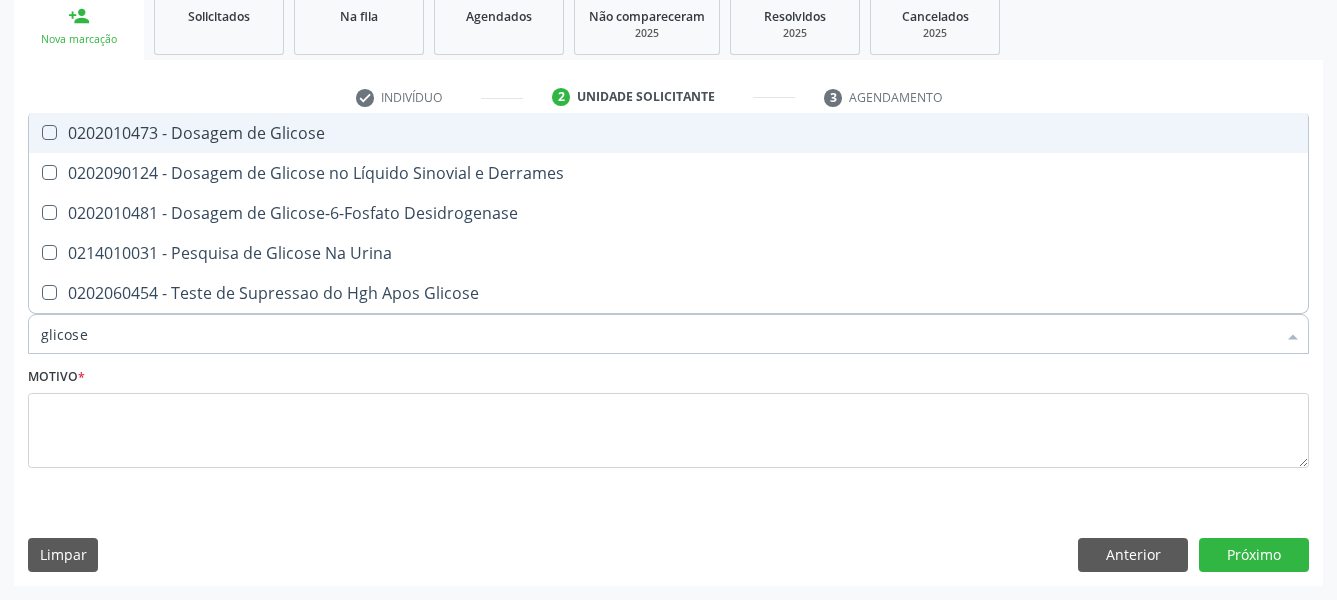 click on "0202010473 - Dosagem de Glicose" at bounding box center [668, 133] 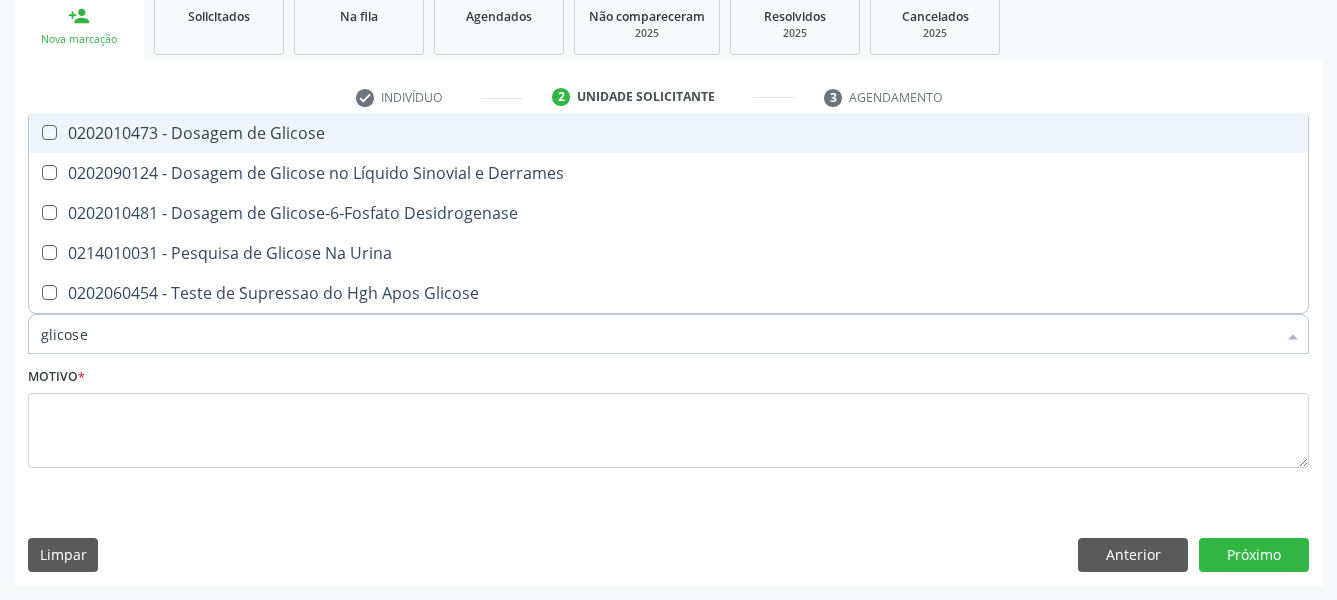 checkbox on "true" 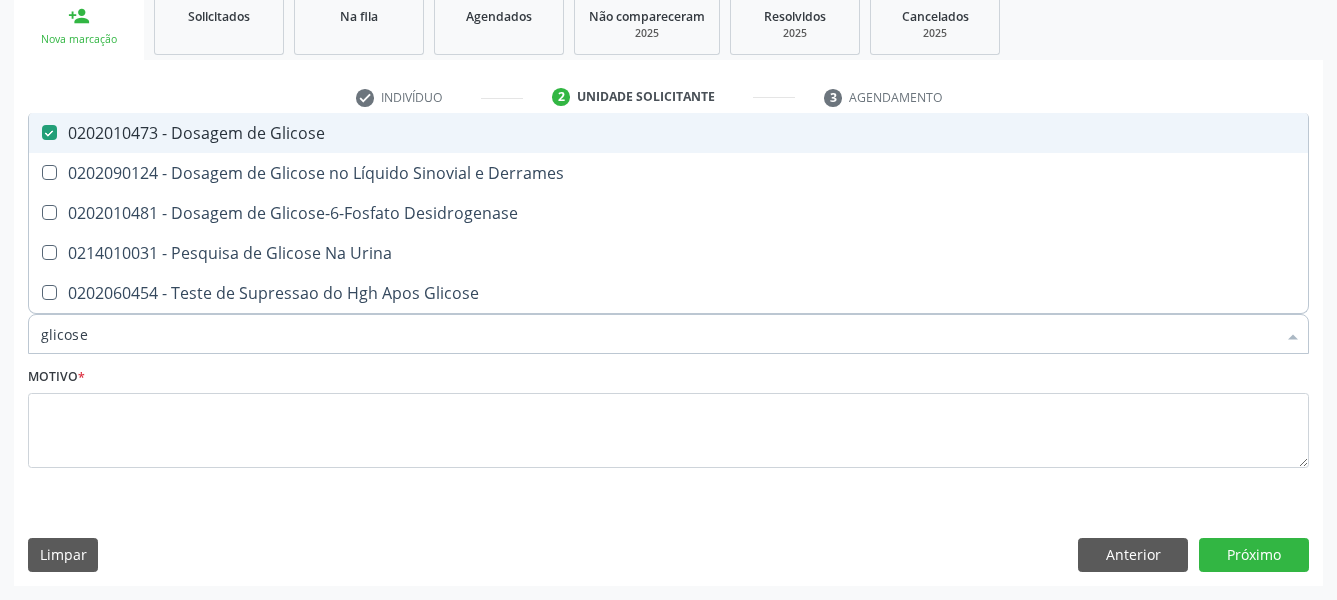 type on "glicos" 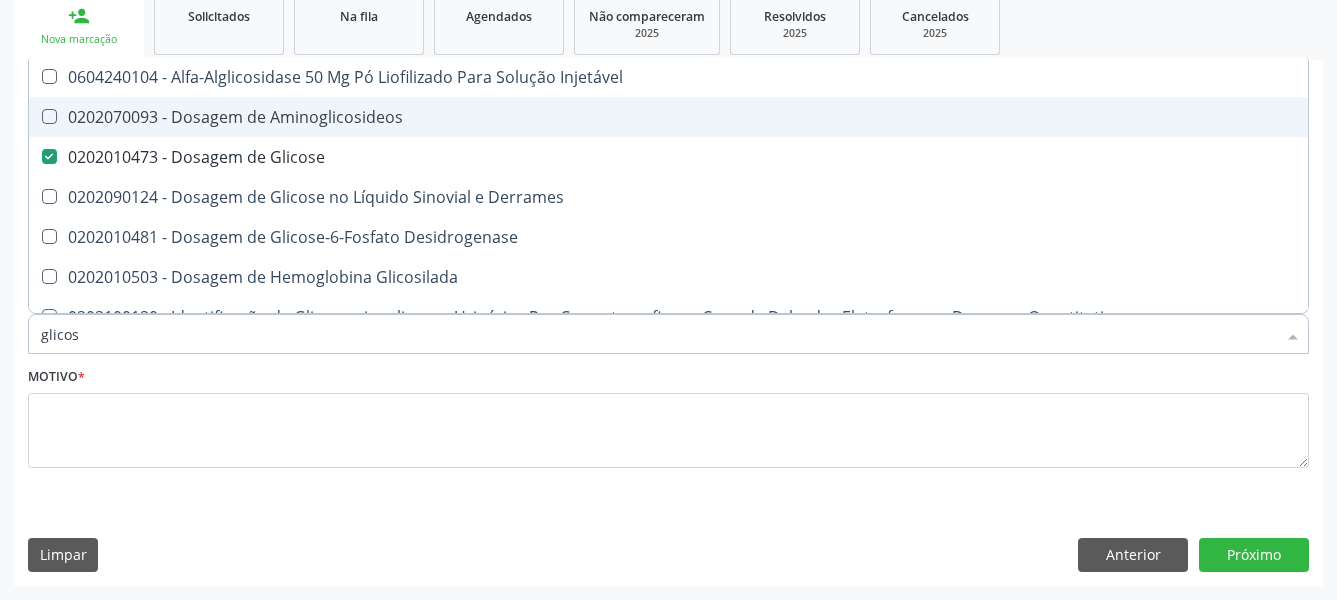 type on "glico" 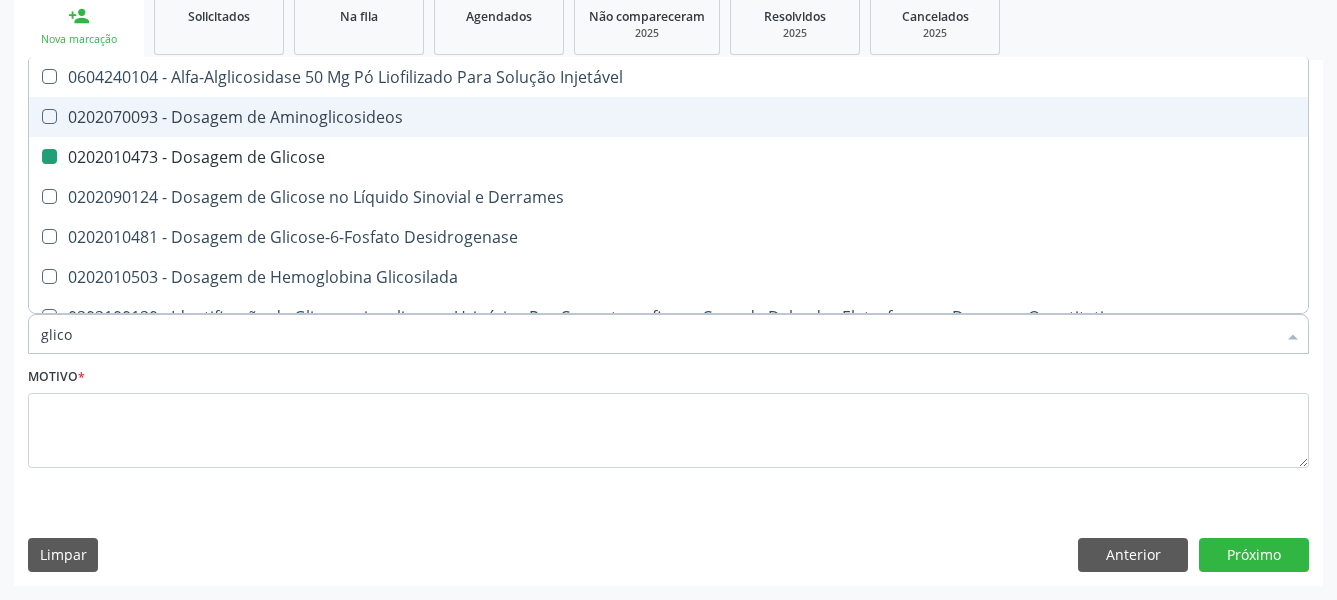 type on "glic" 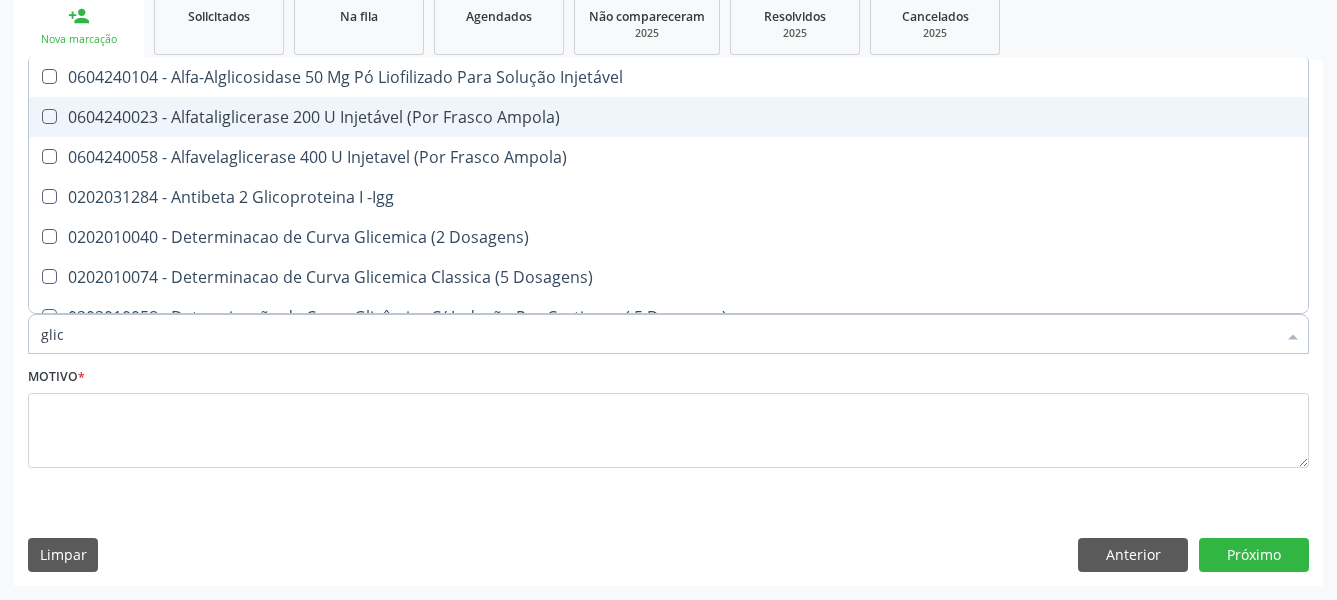 type on "gli" 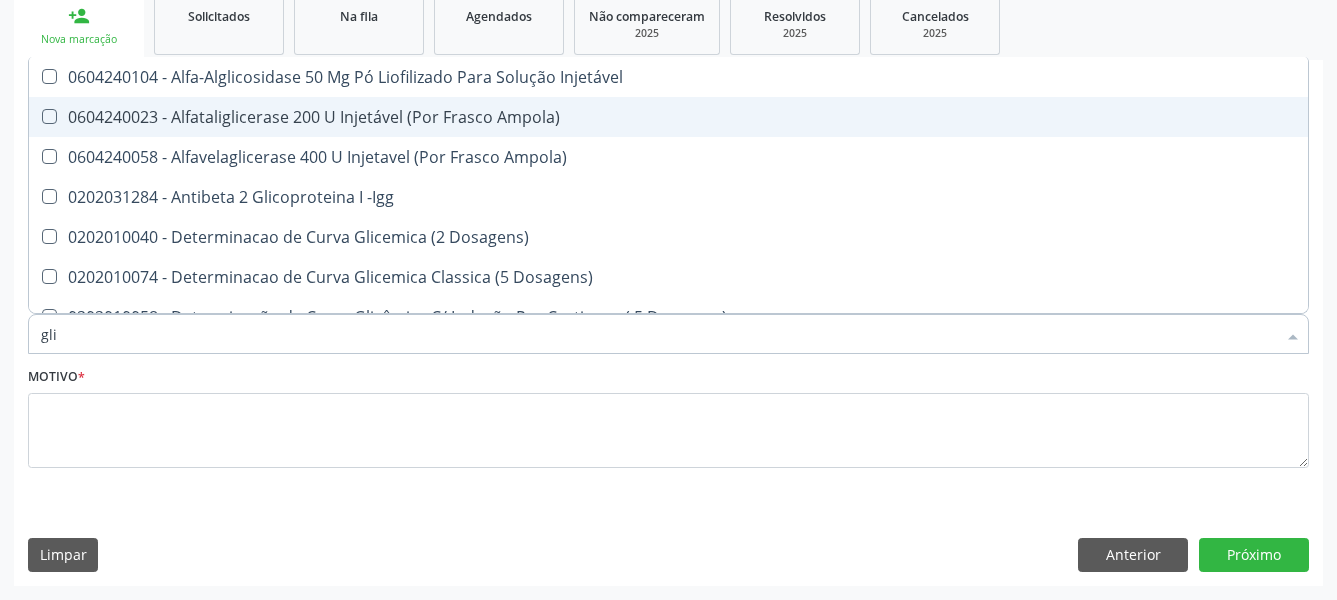 type on "gl" 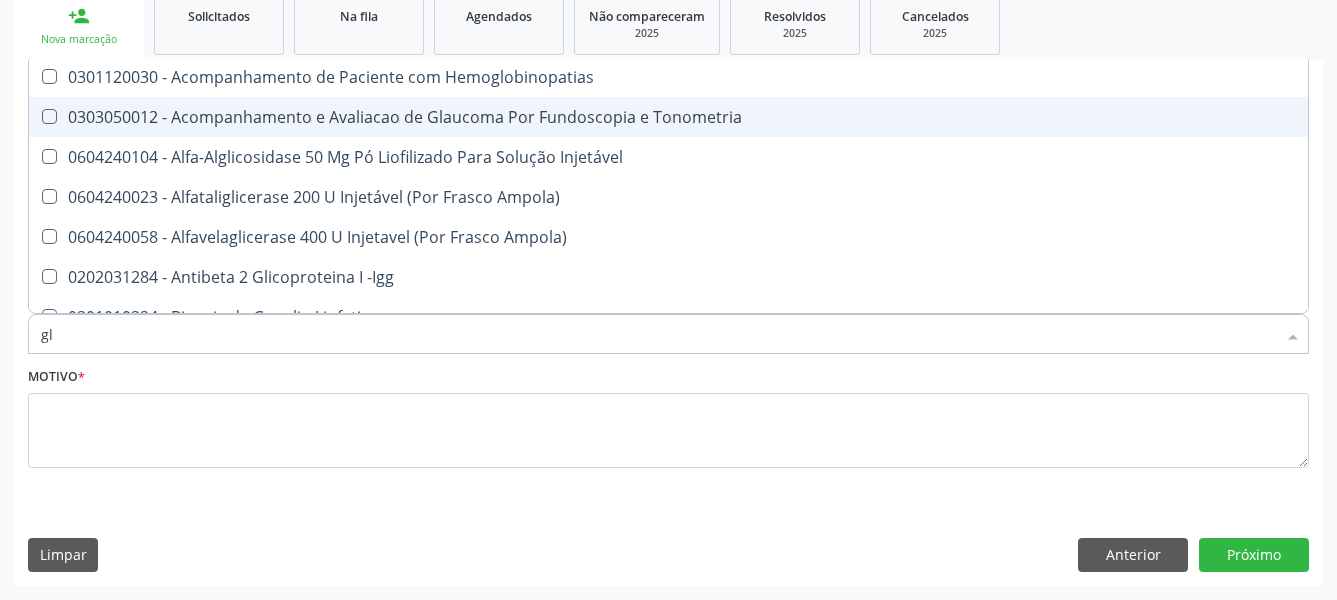 type on "g" 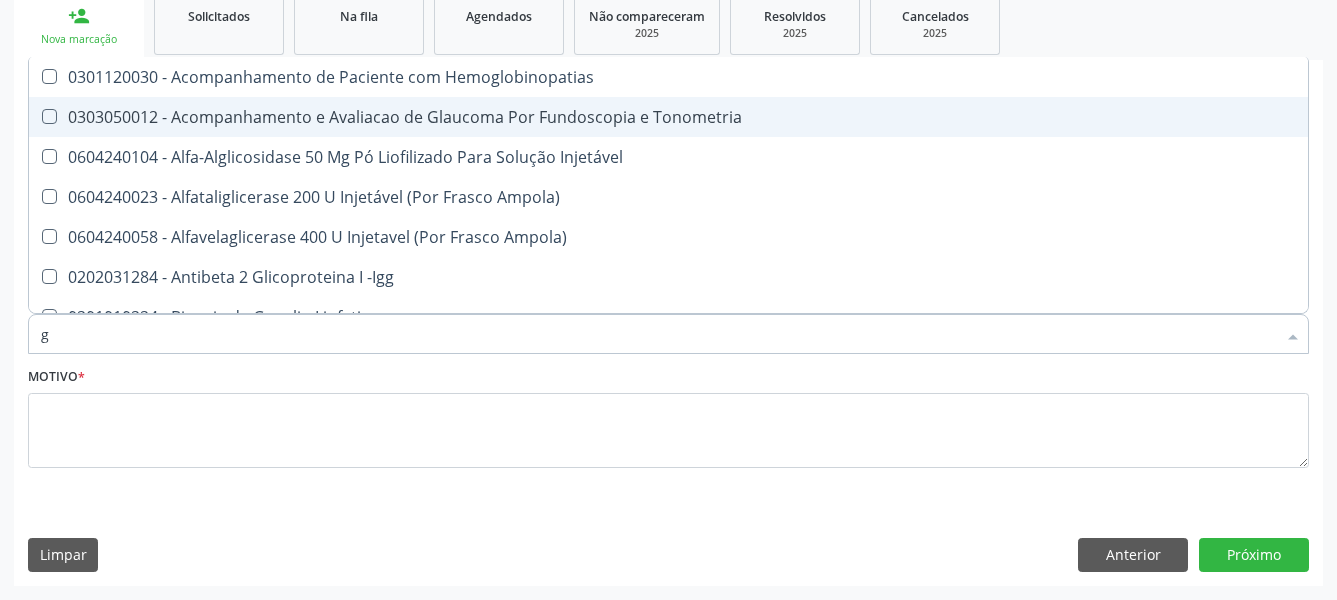 checkbox on "false" 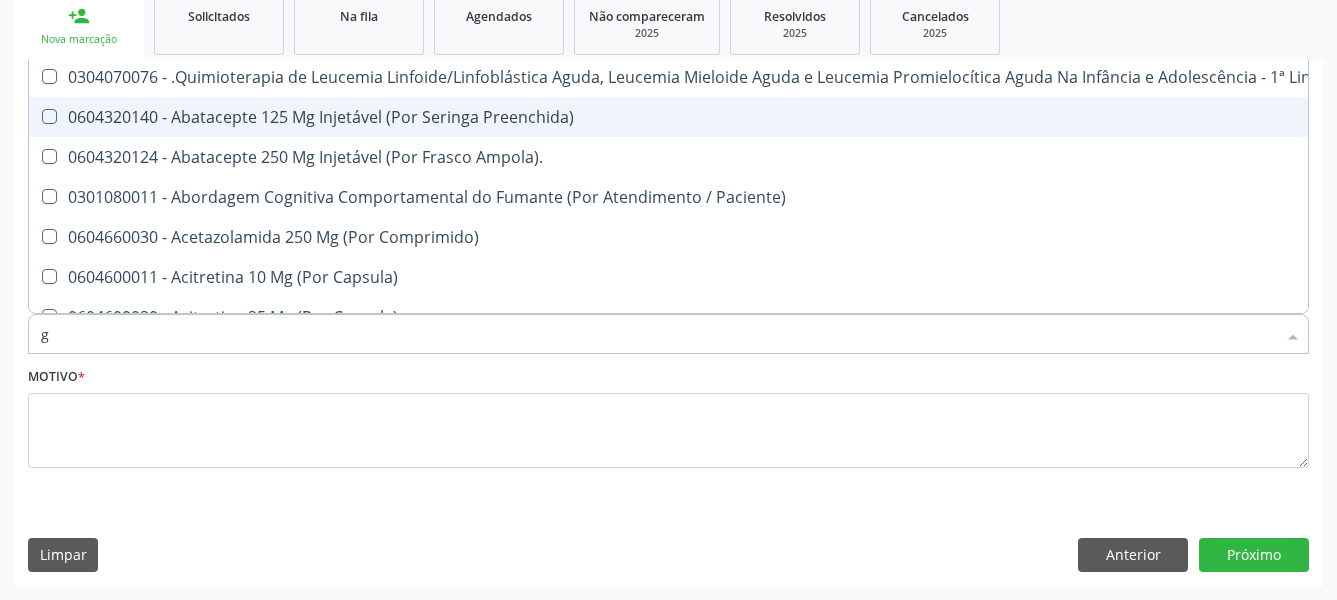 type 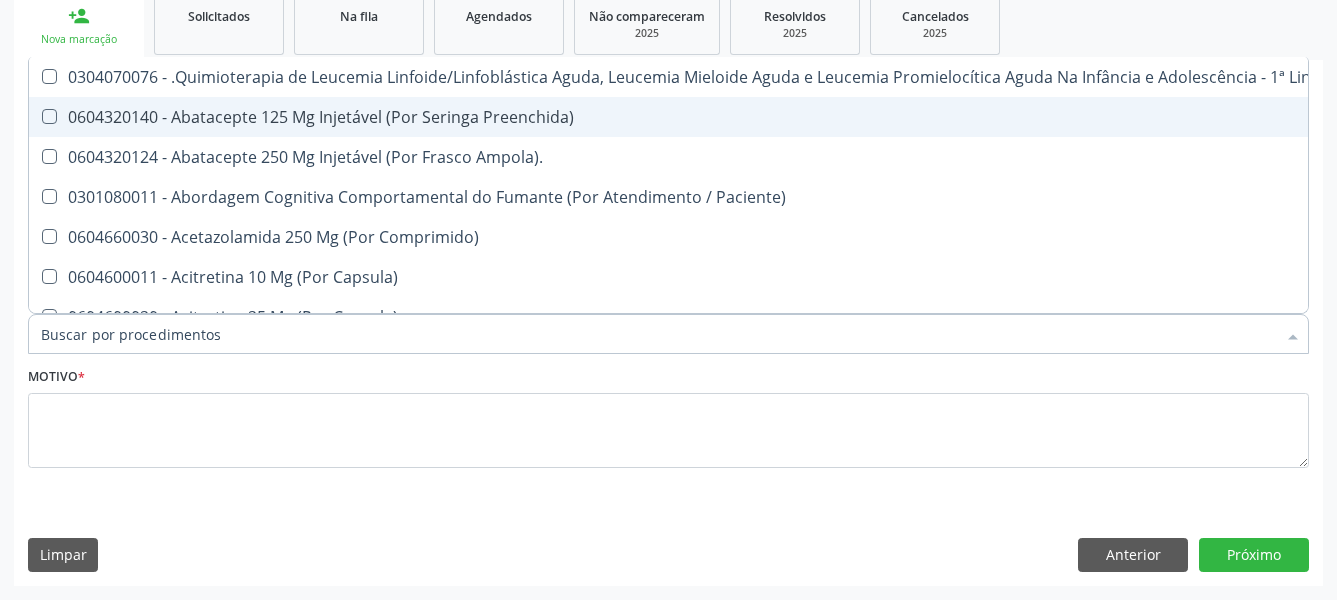 checkbox on "true" 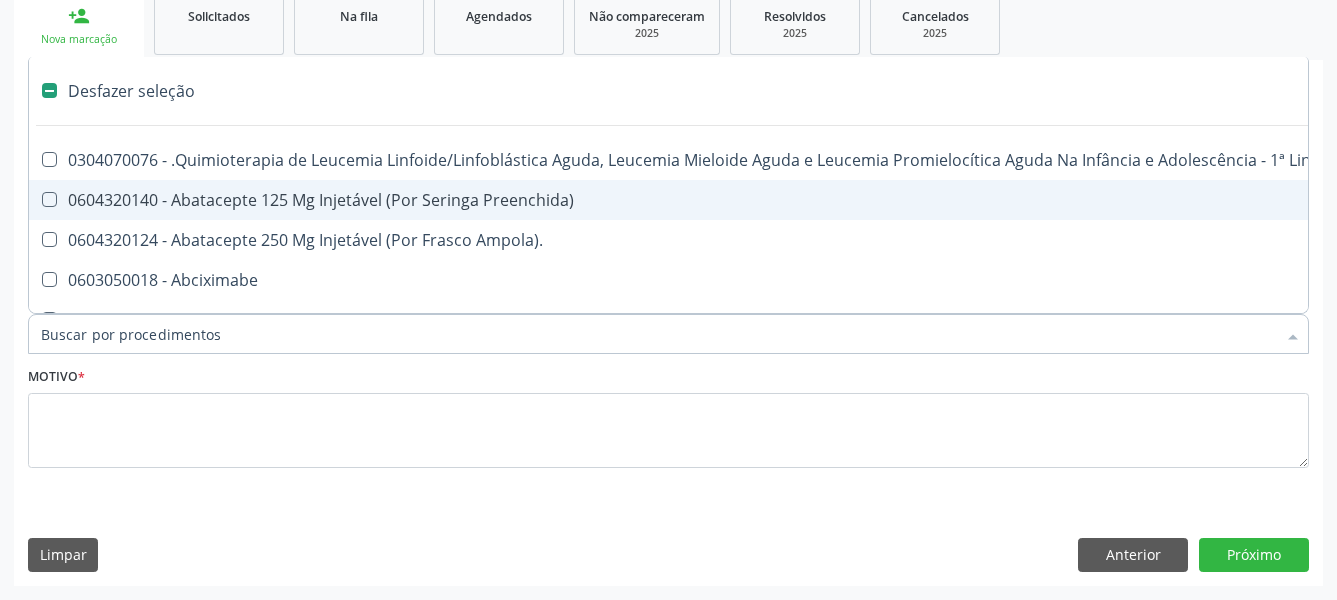 type on "g" 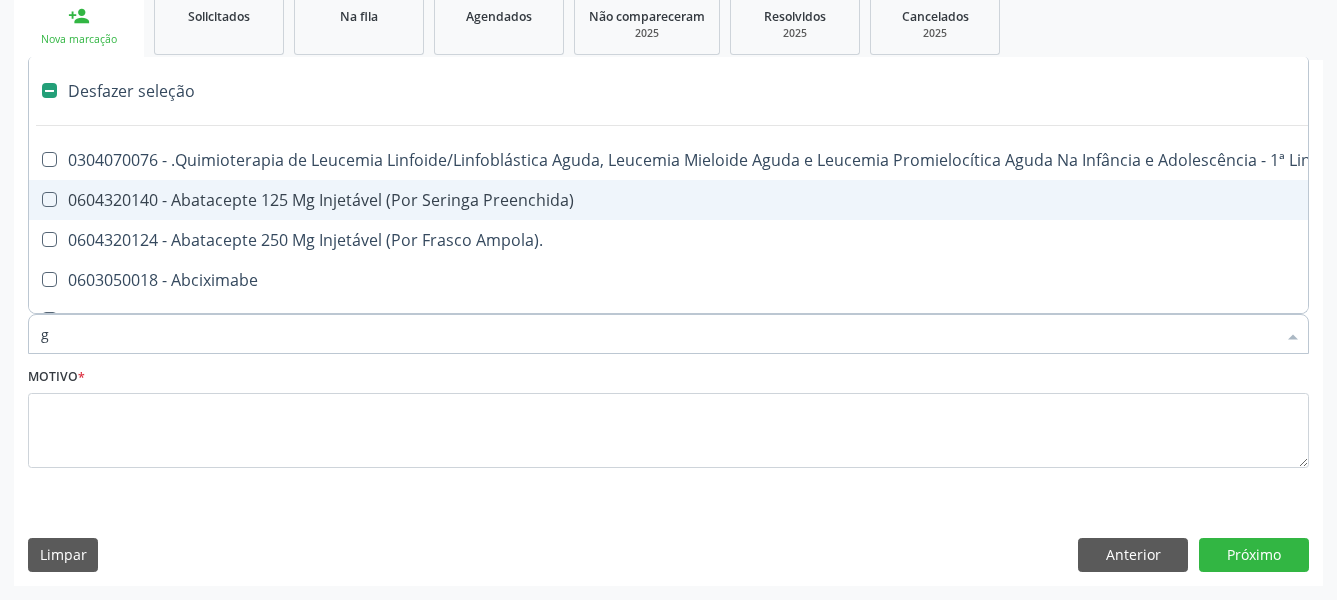 checkbox on "false" 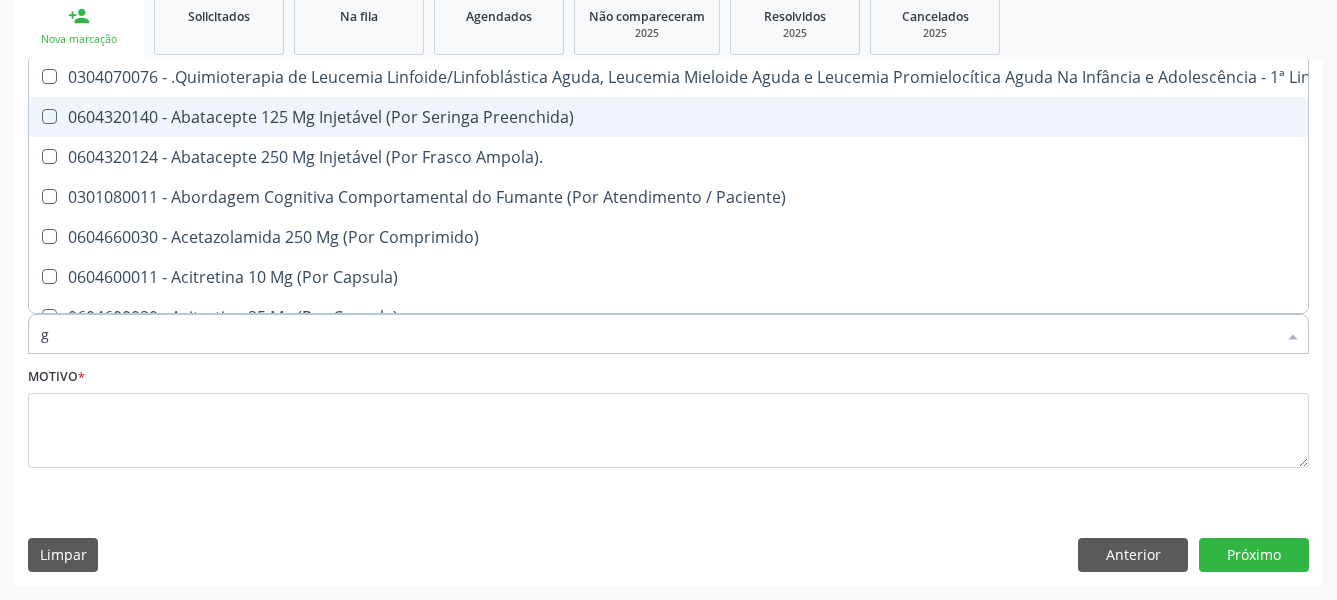 type on "gl" 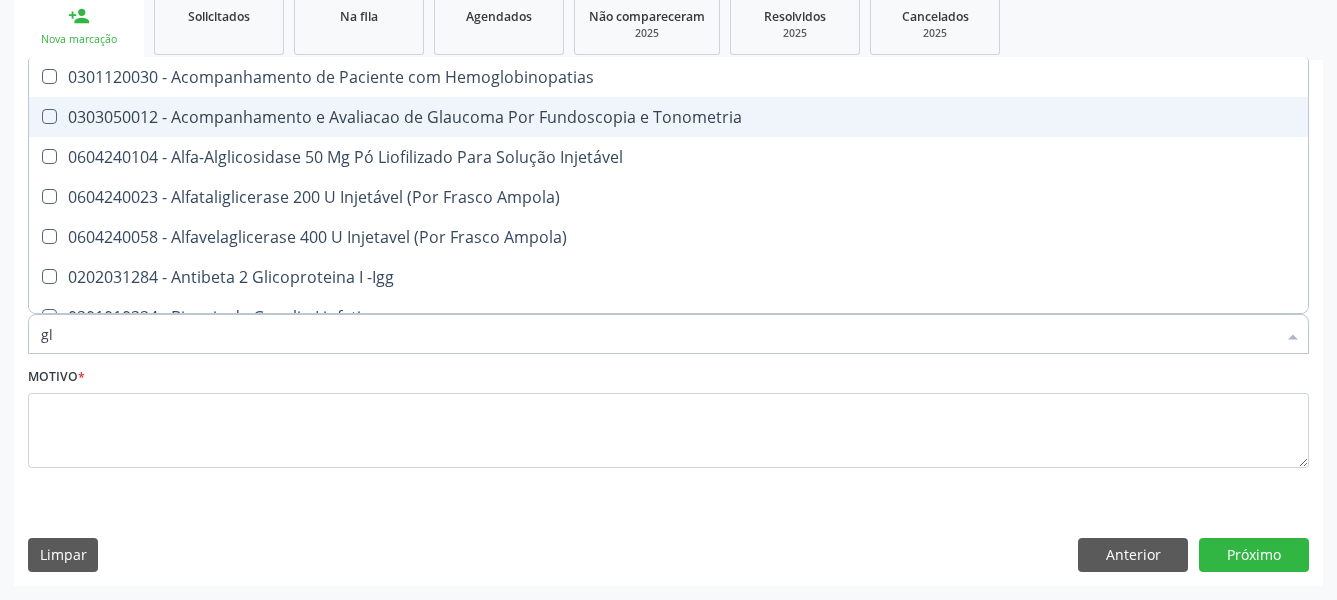 type on "gli" 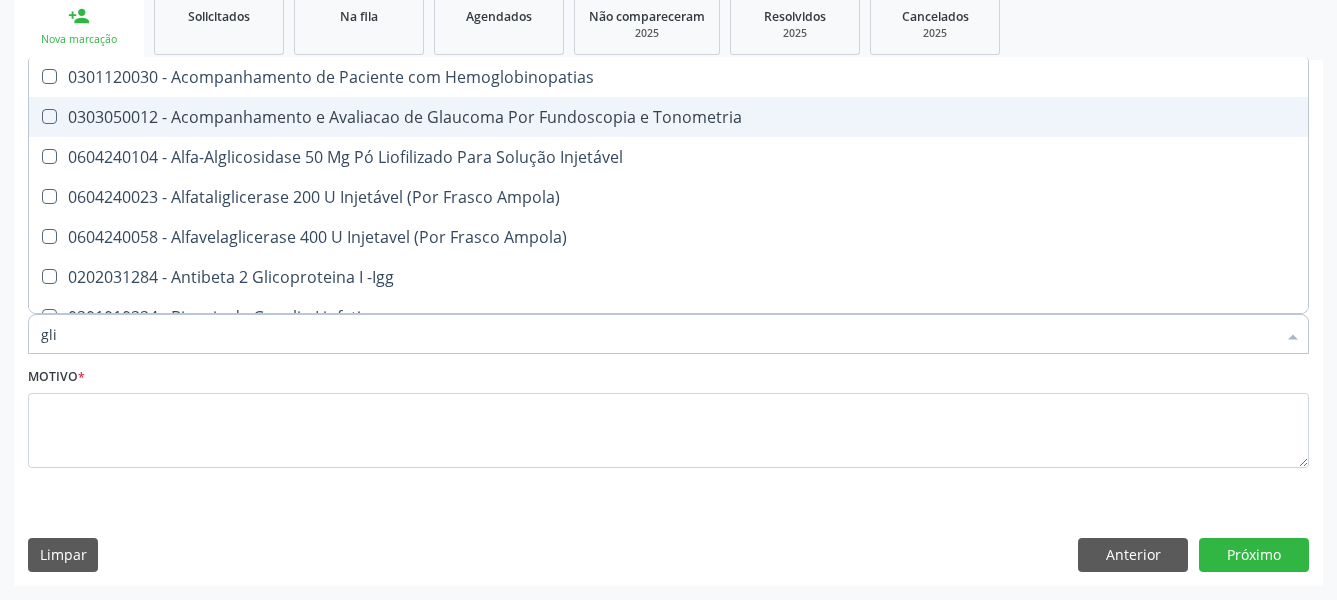 type on "glic" 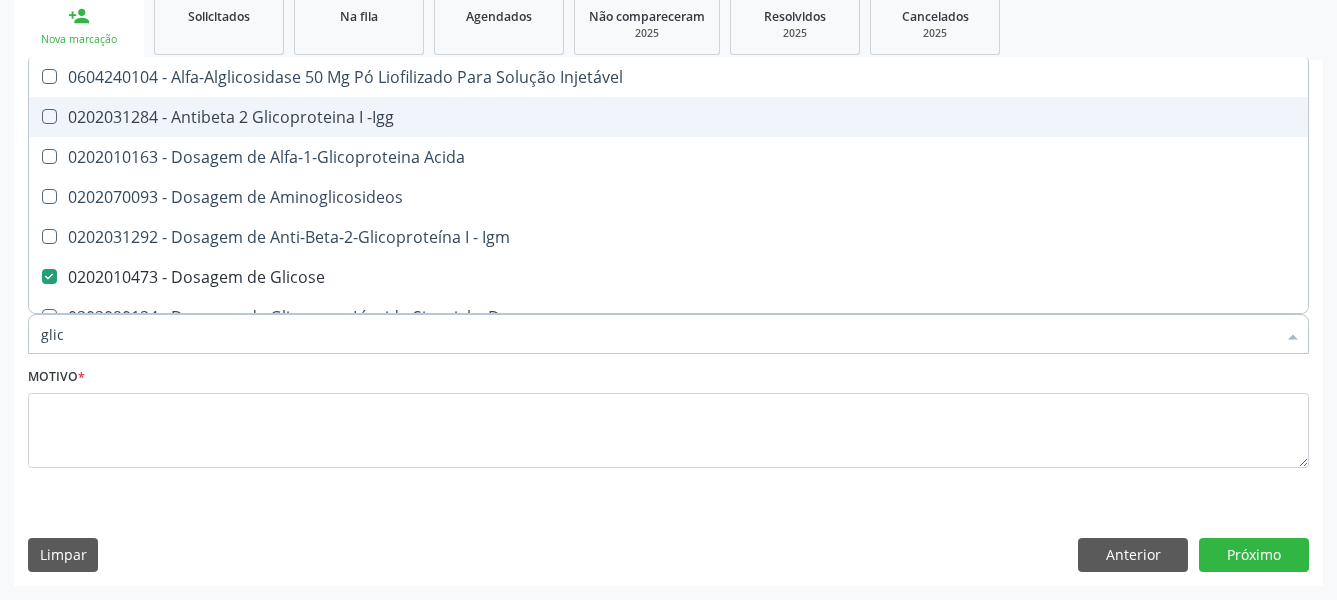 type on "glico" 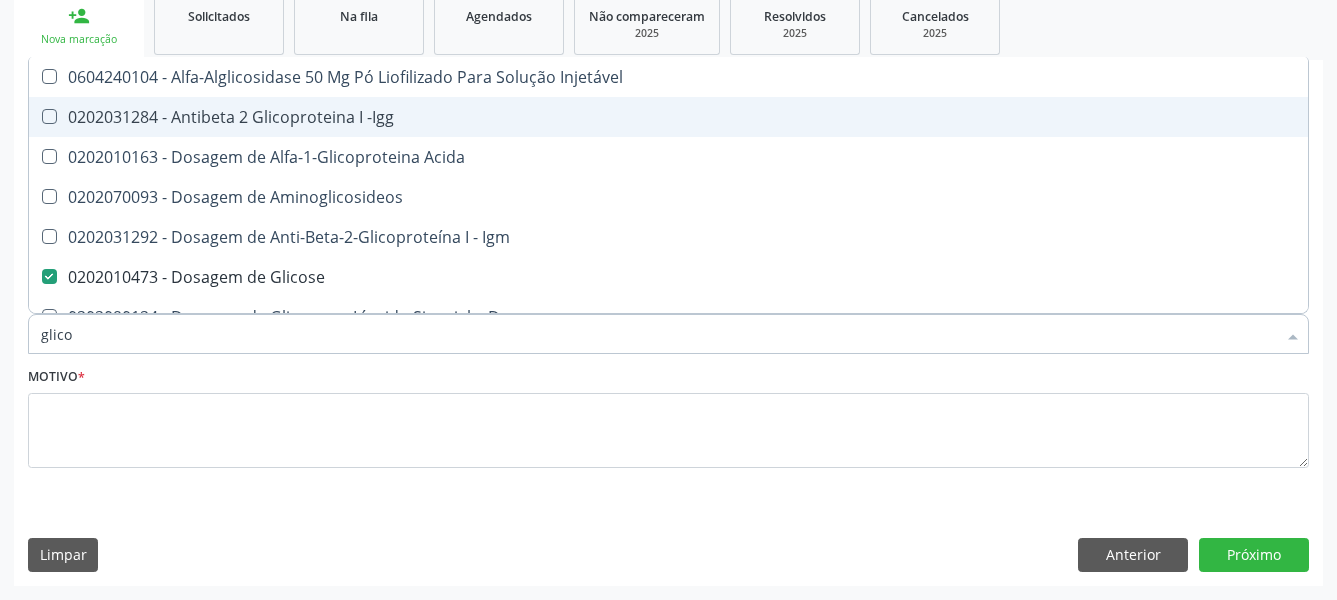 type on "glicos" 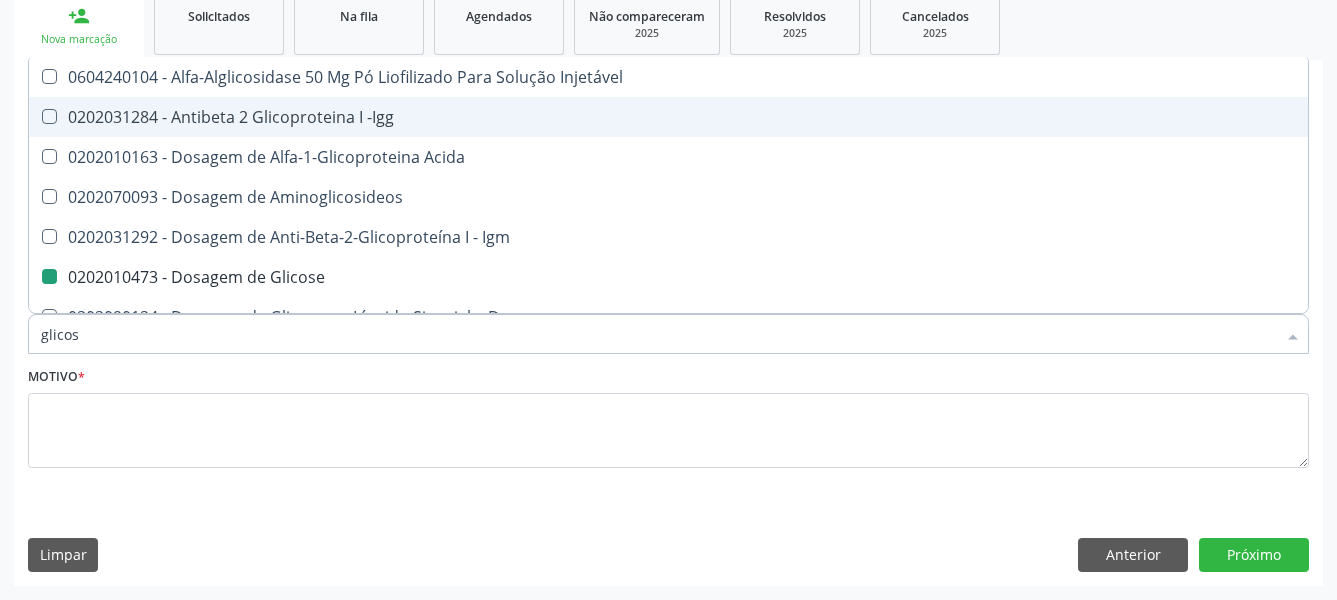 type on "glicosi" 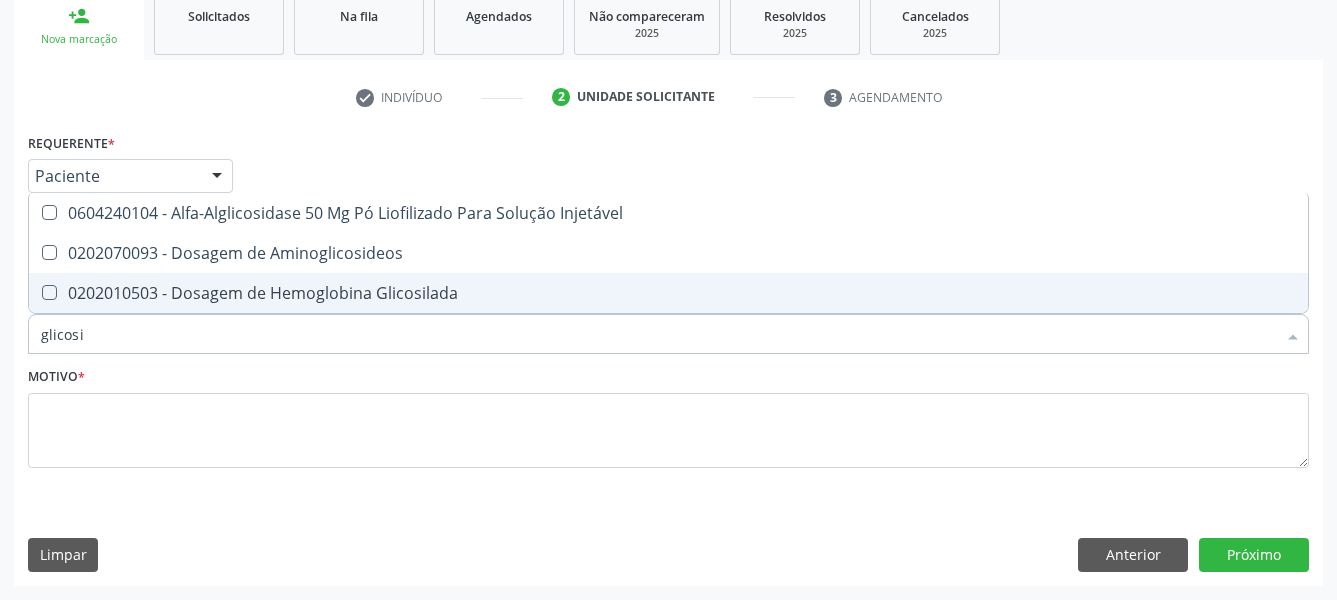 click on "0202010503 - Dosagem de Hemoglobina Glicosilada" at bounding box center (668, 293) 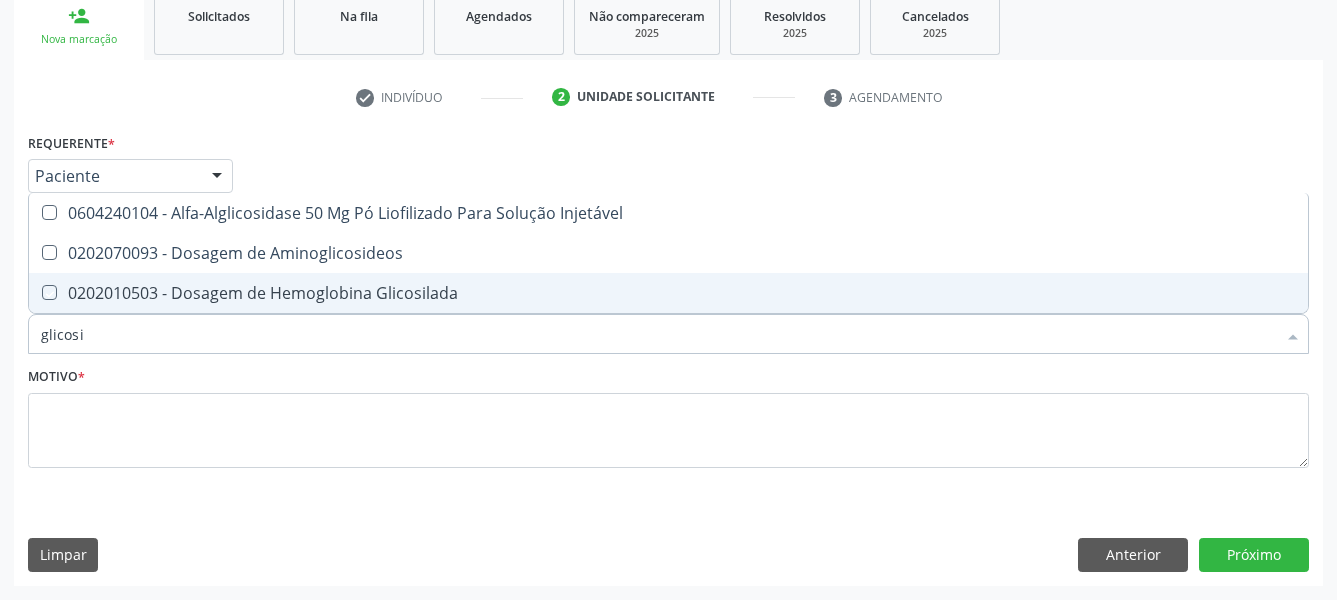 checkbox on "true" 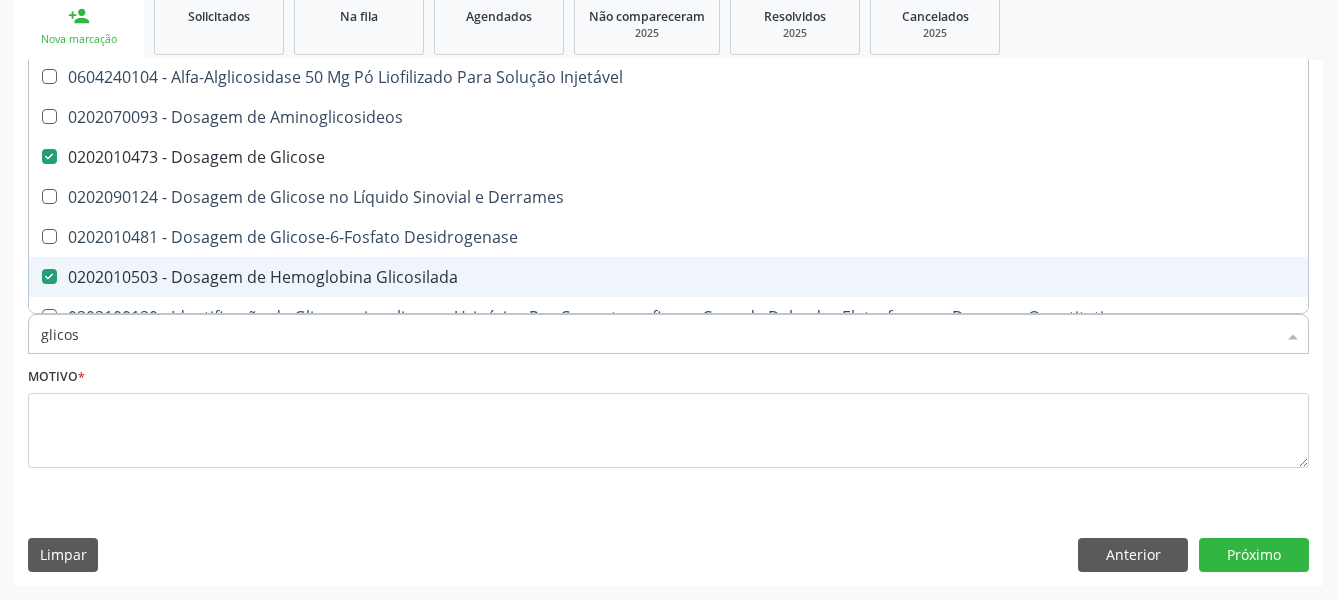 type on "glico" 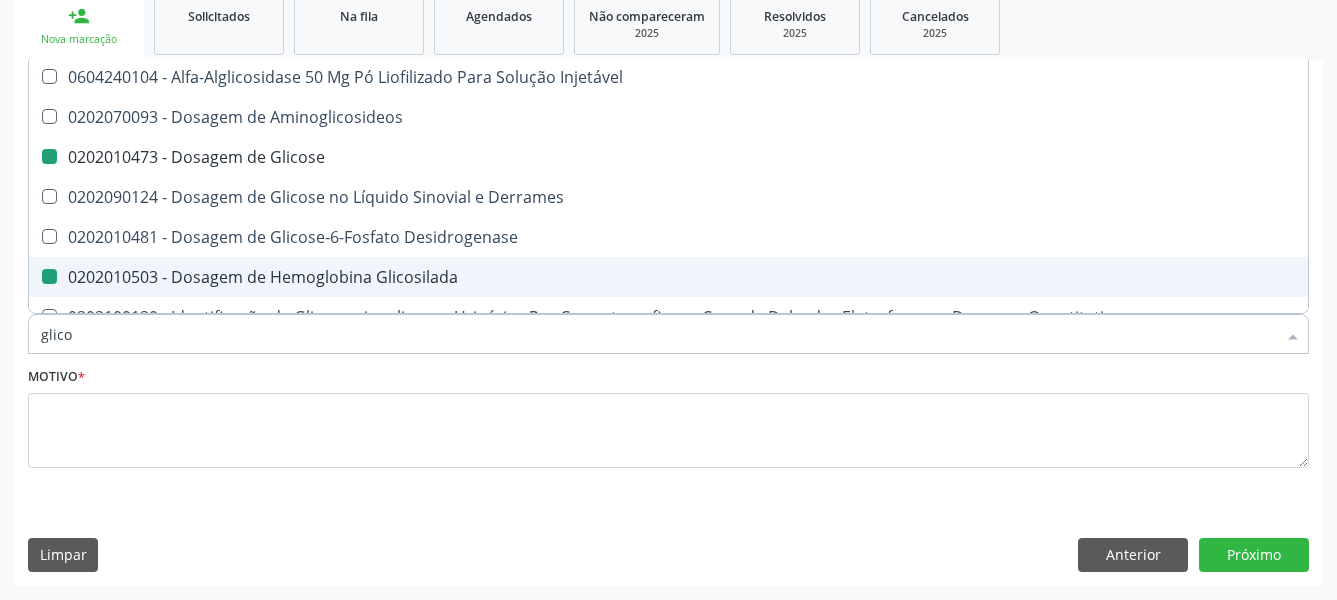 type on "glic" 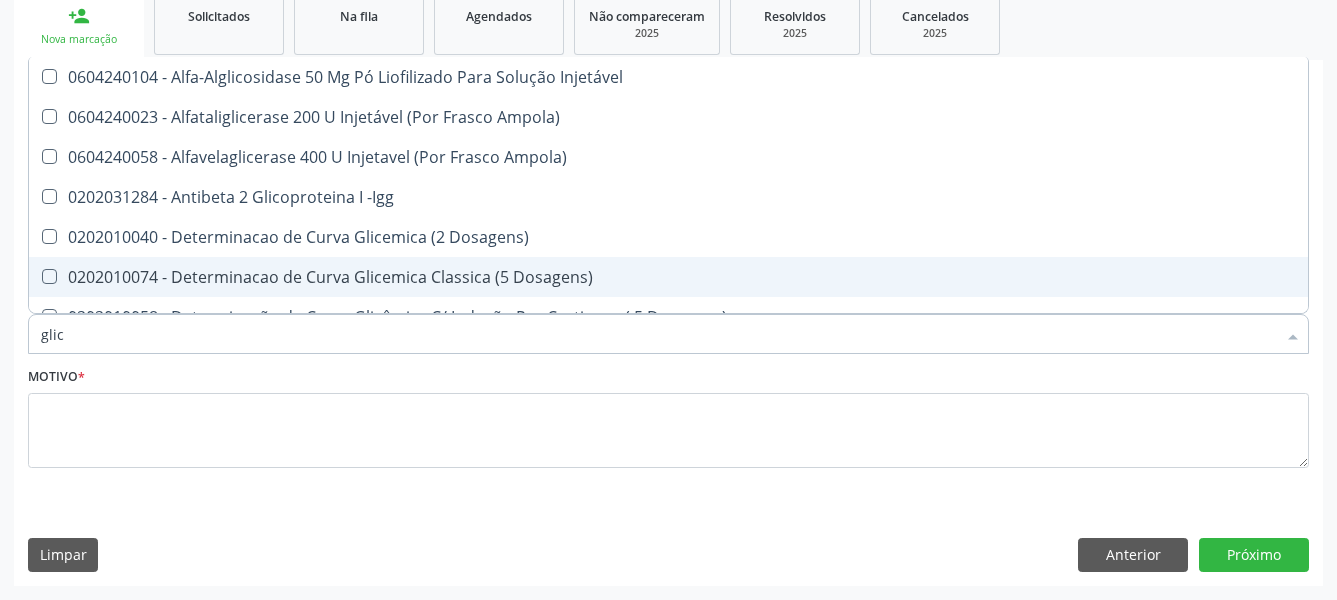 type on "gli" 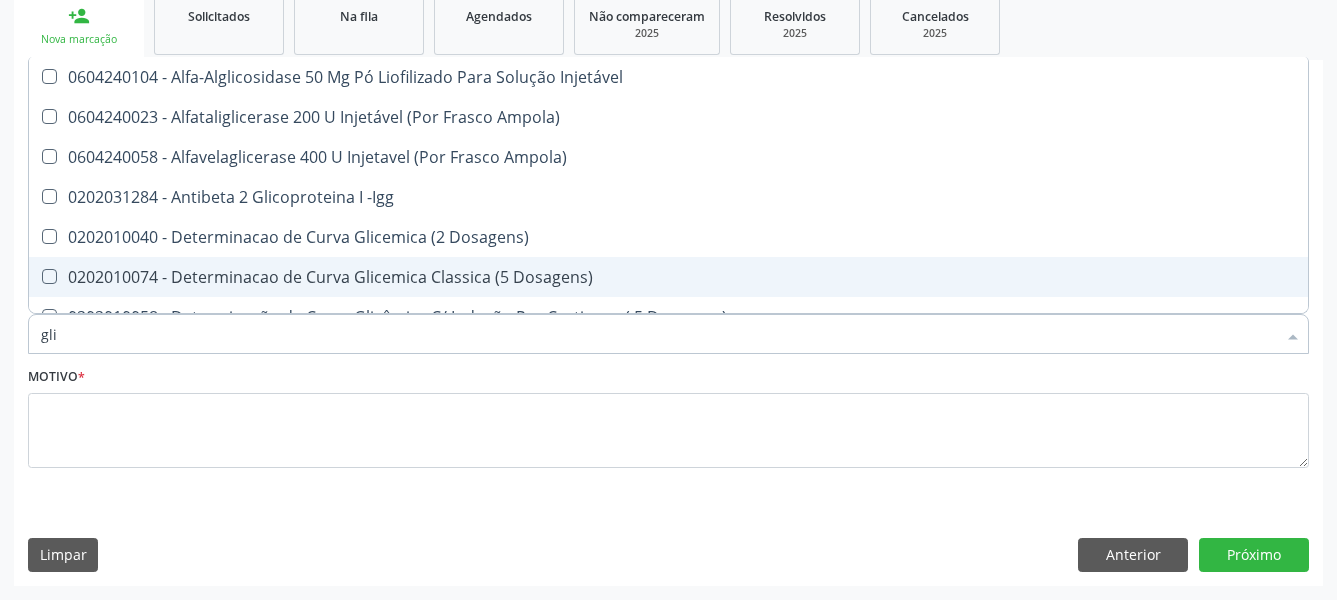 checkbox on "false" 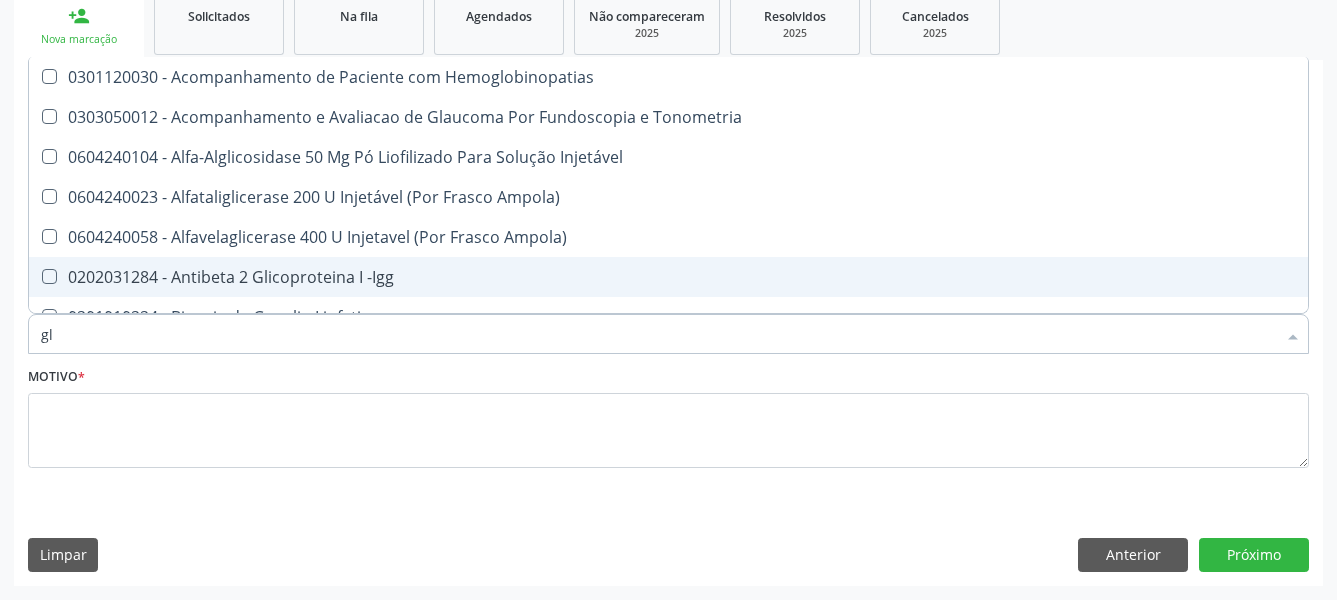 type on "g" 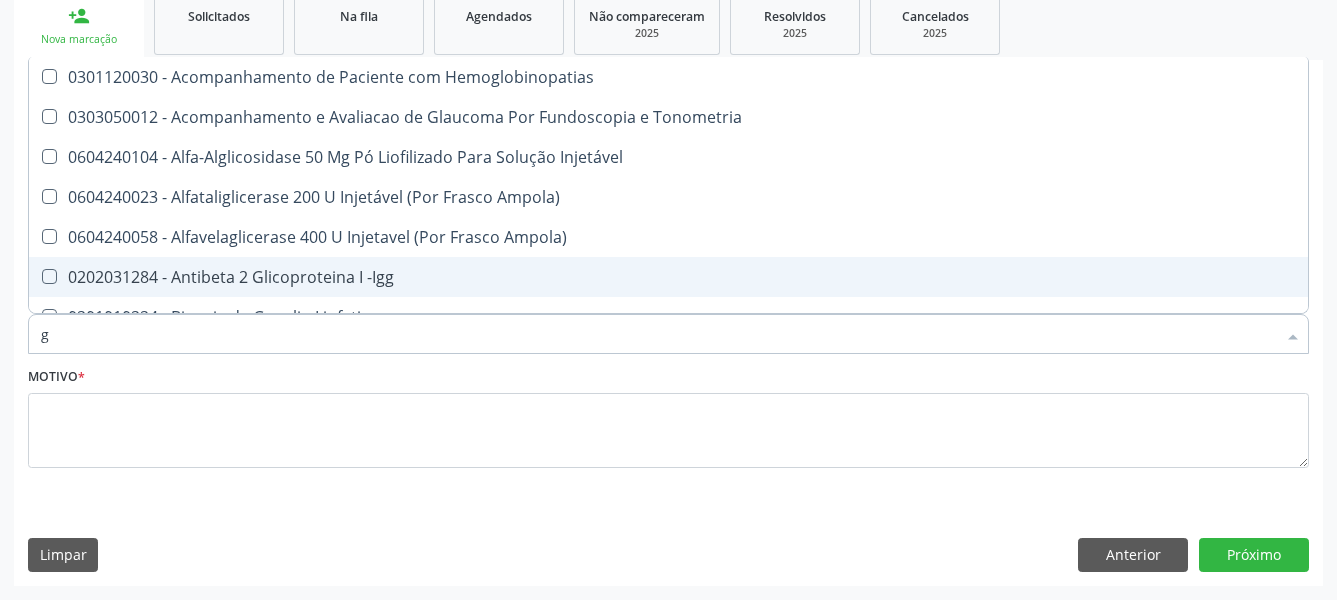 checkbox on "false" 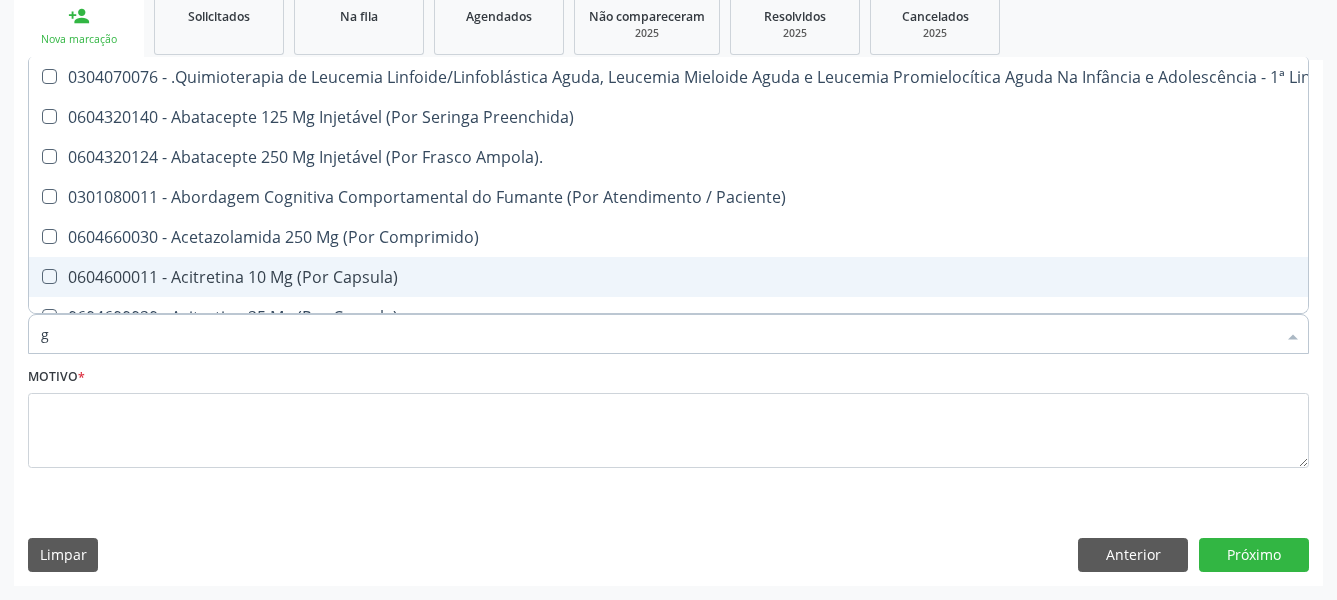 type 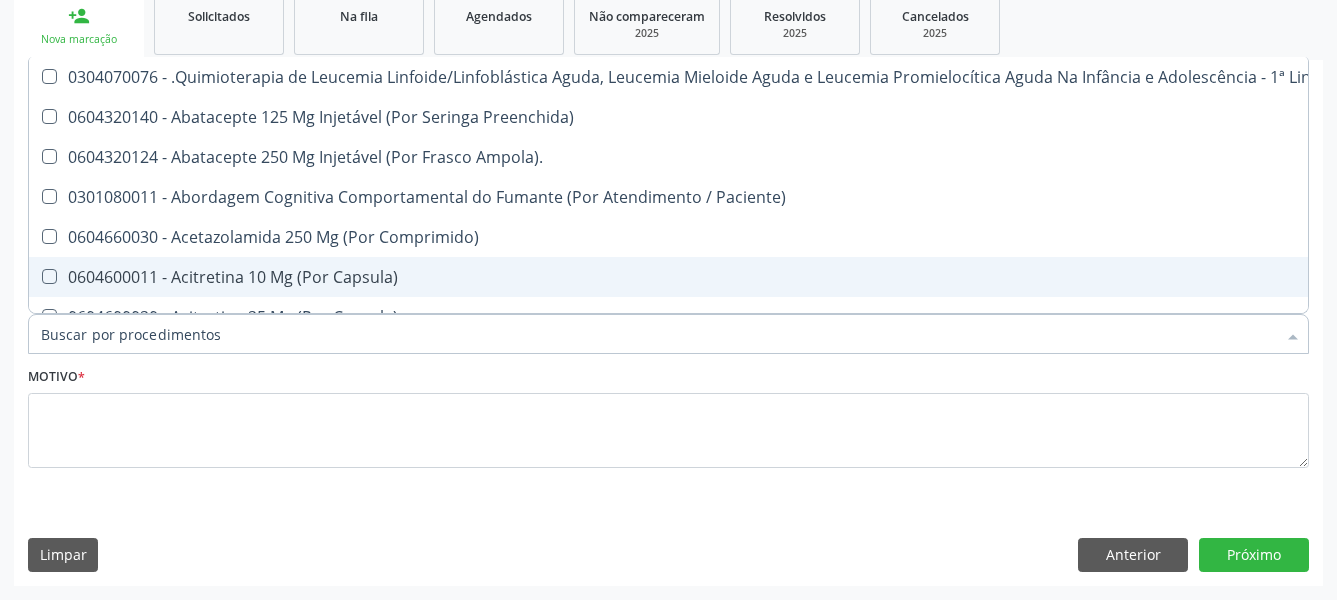checkbox on "true" 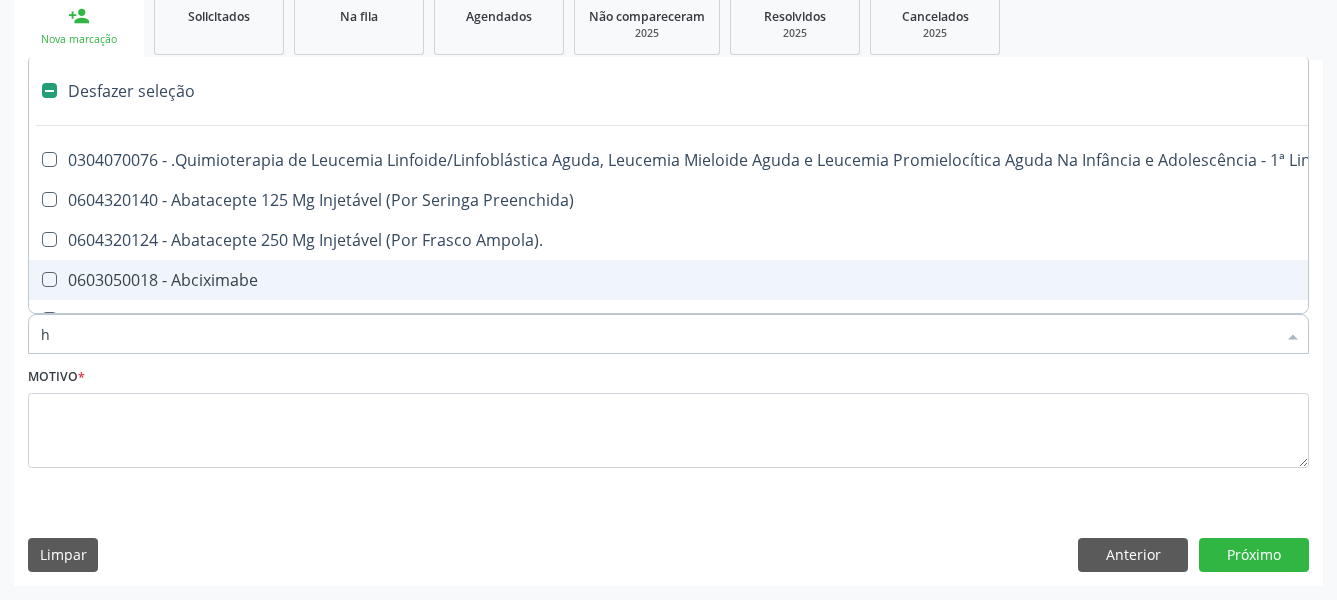 type on "he" 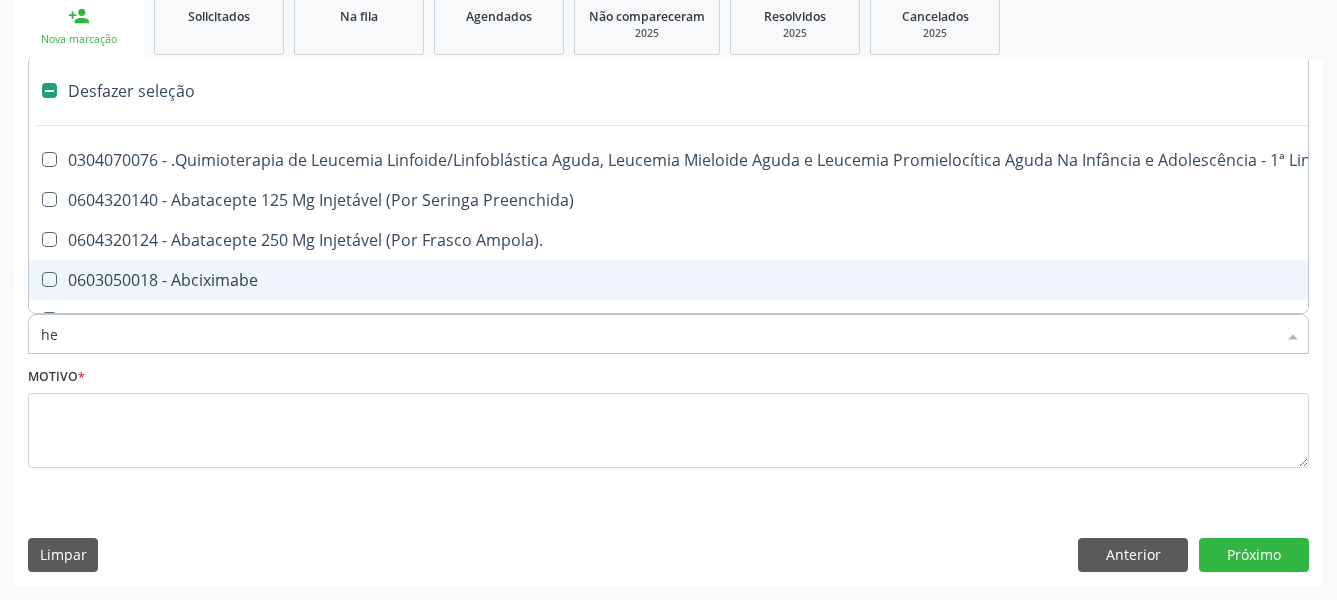 checkbox on "true" 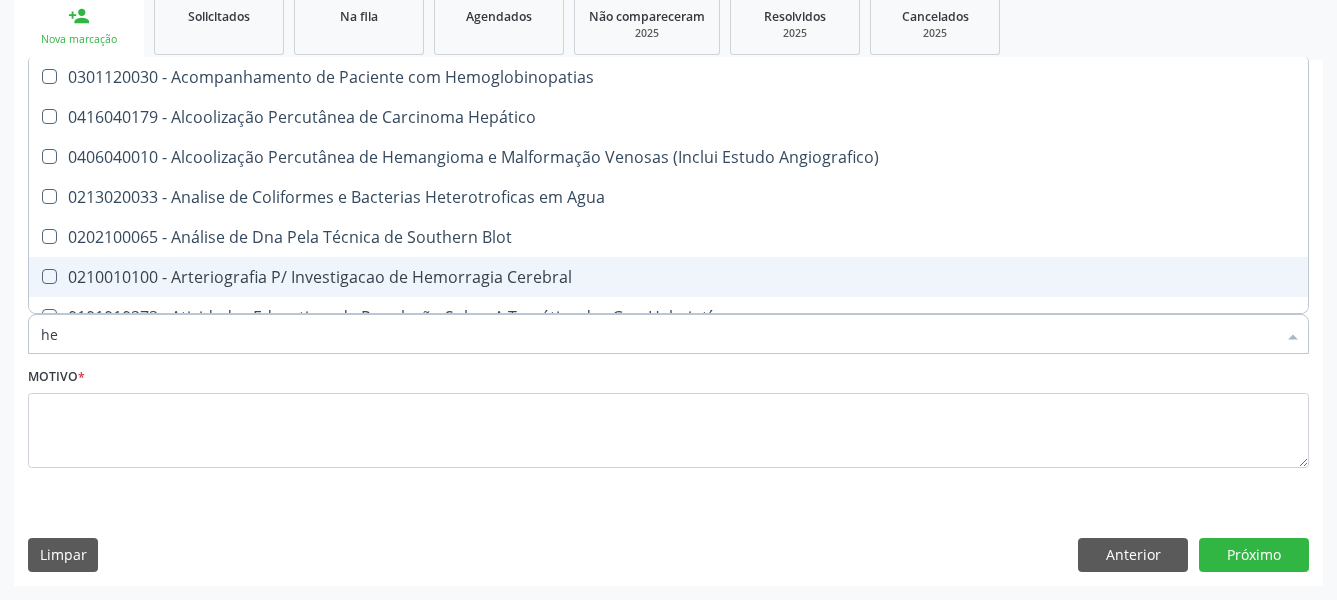 type on "hem" 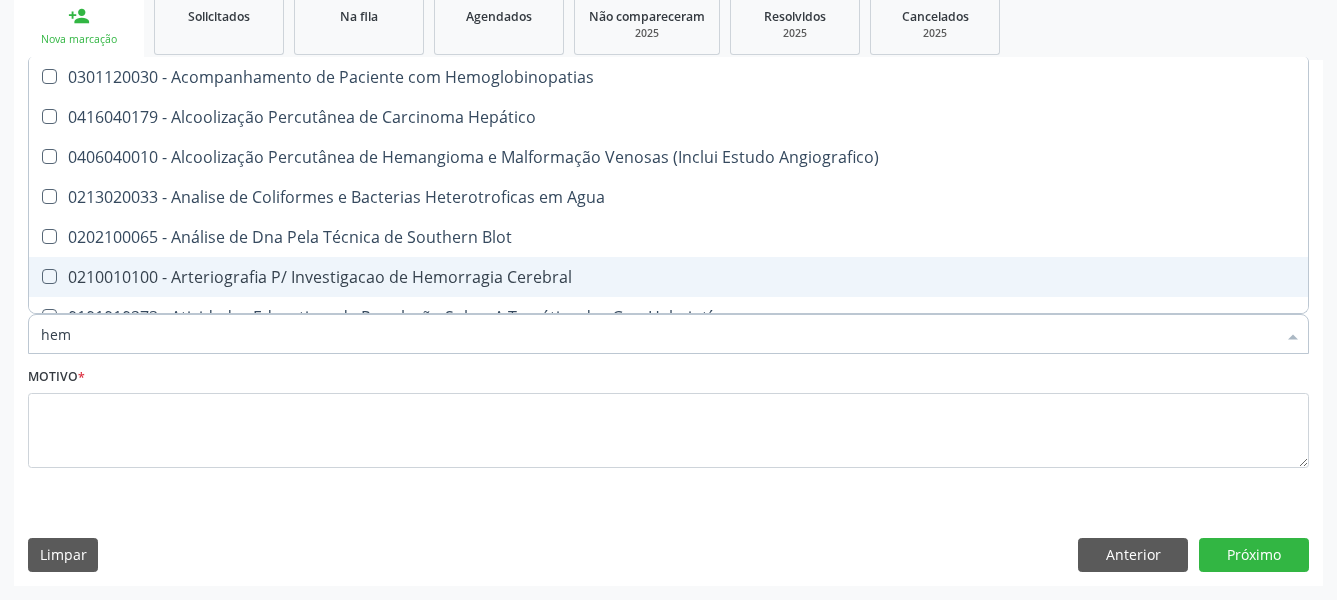 checkbox on "true" 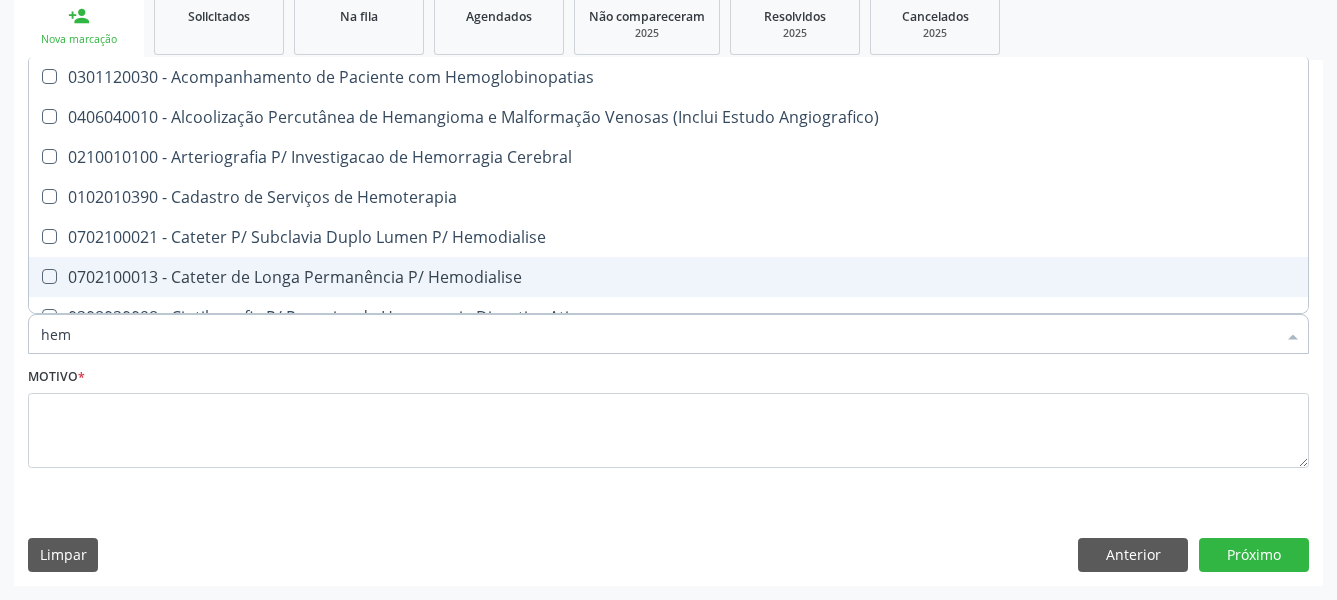 type on "hemo" 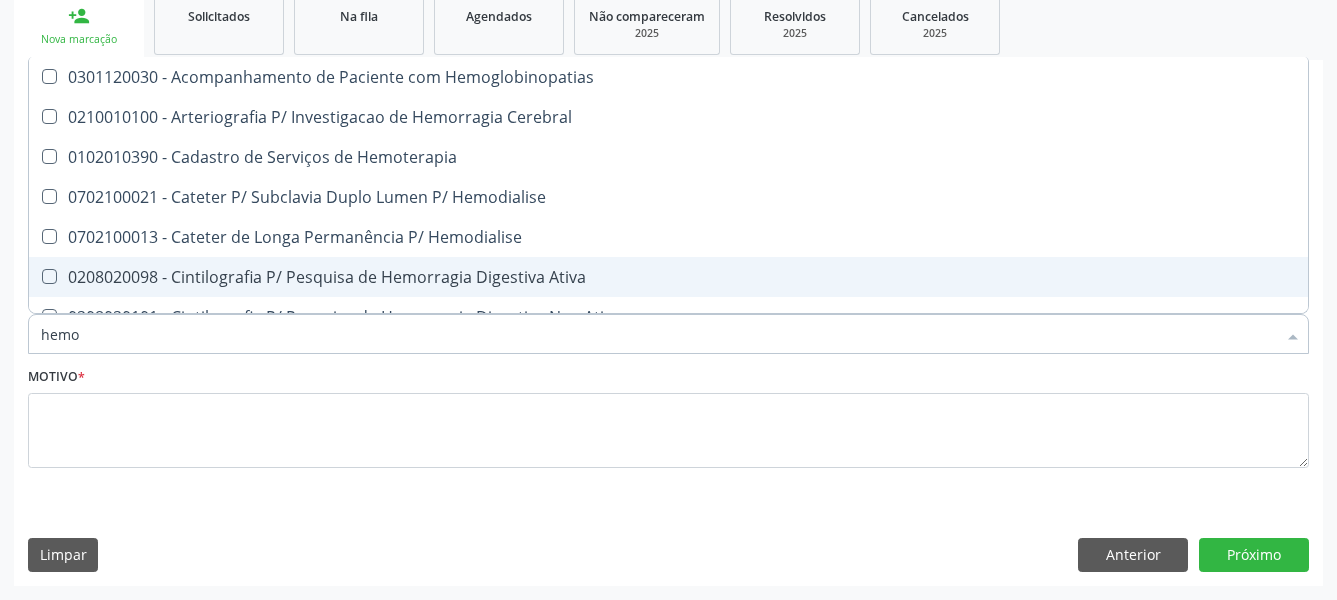 type on "hemog" 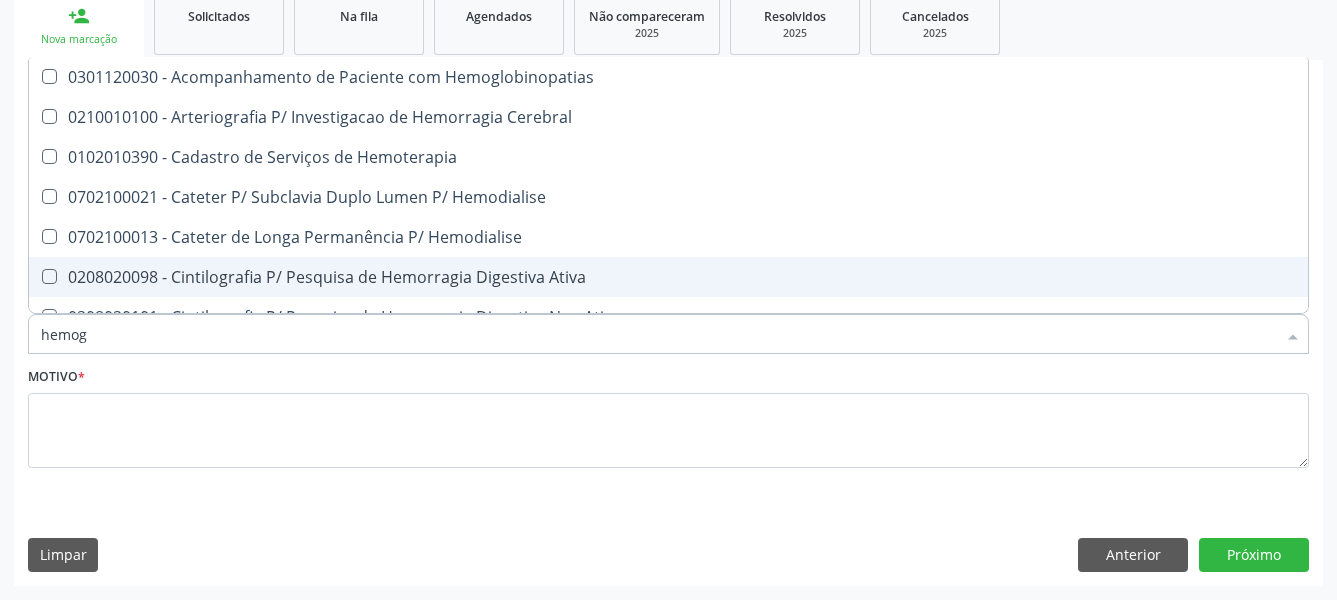 checkbox on "true" 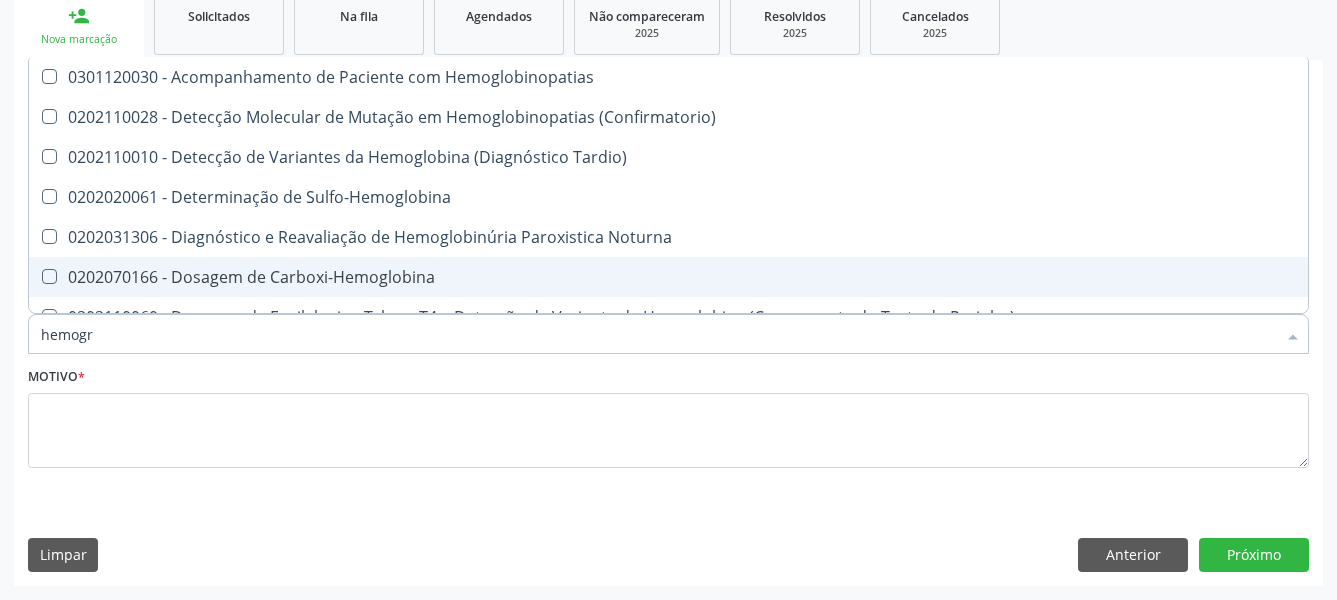 type on "hemogra" 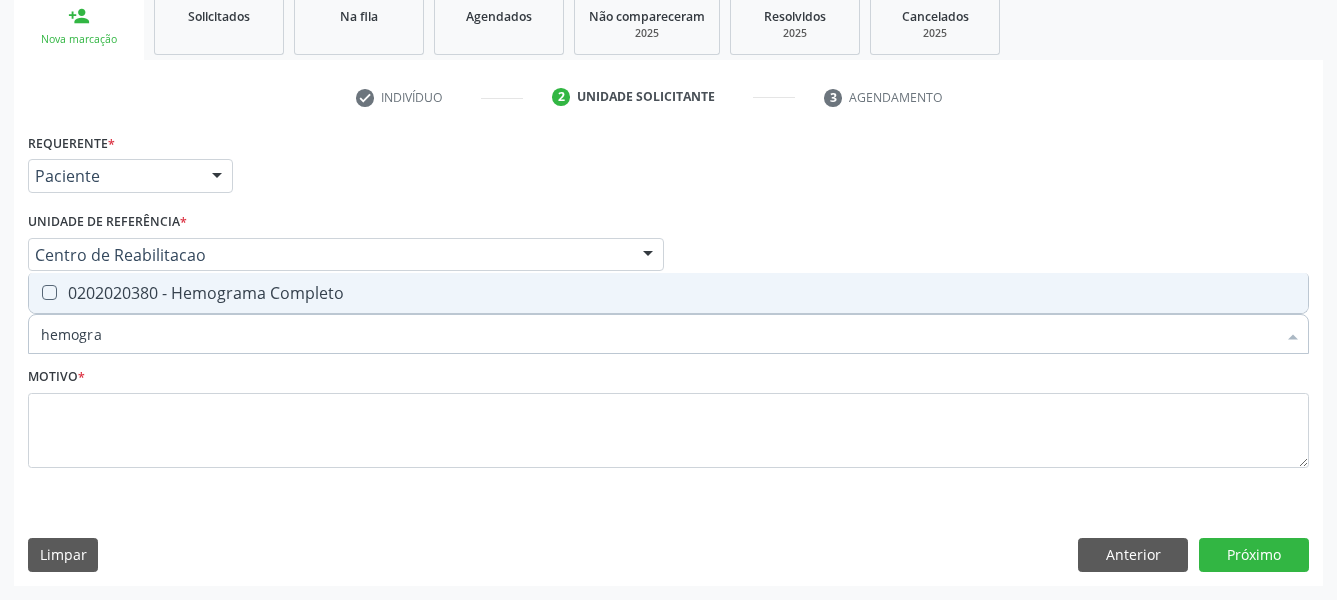 click on "0202020380 - Hemograma Completo" at bounding box center (668, 293) 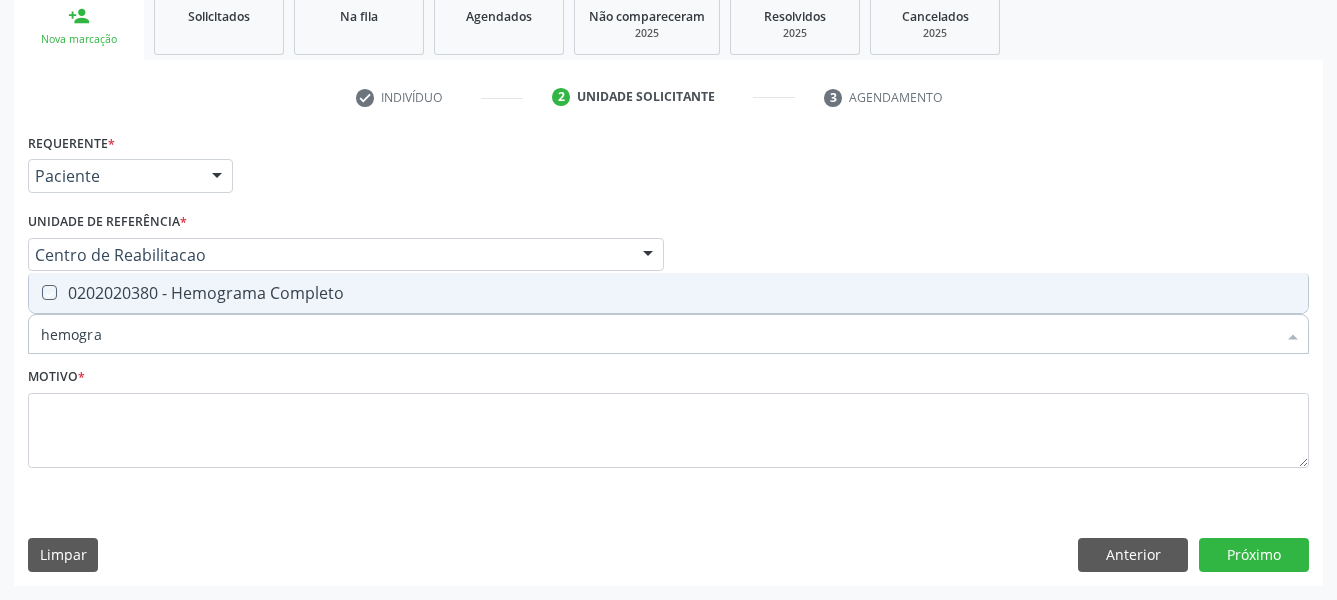 checkbox on "true" 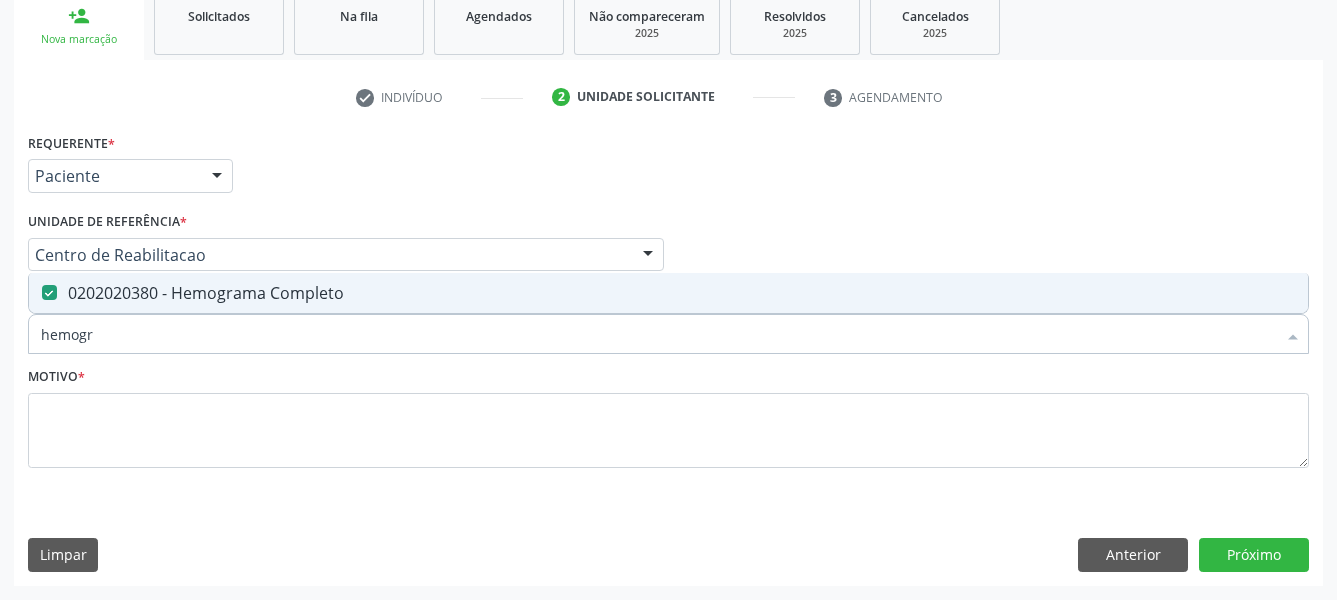 type on "hemog" 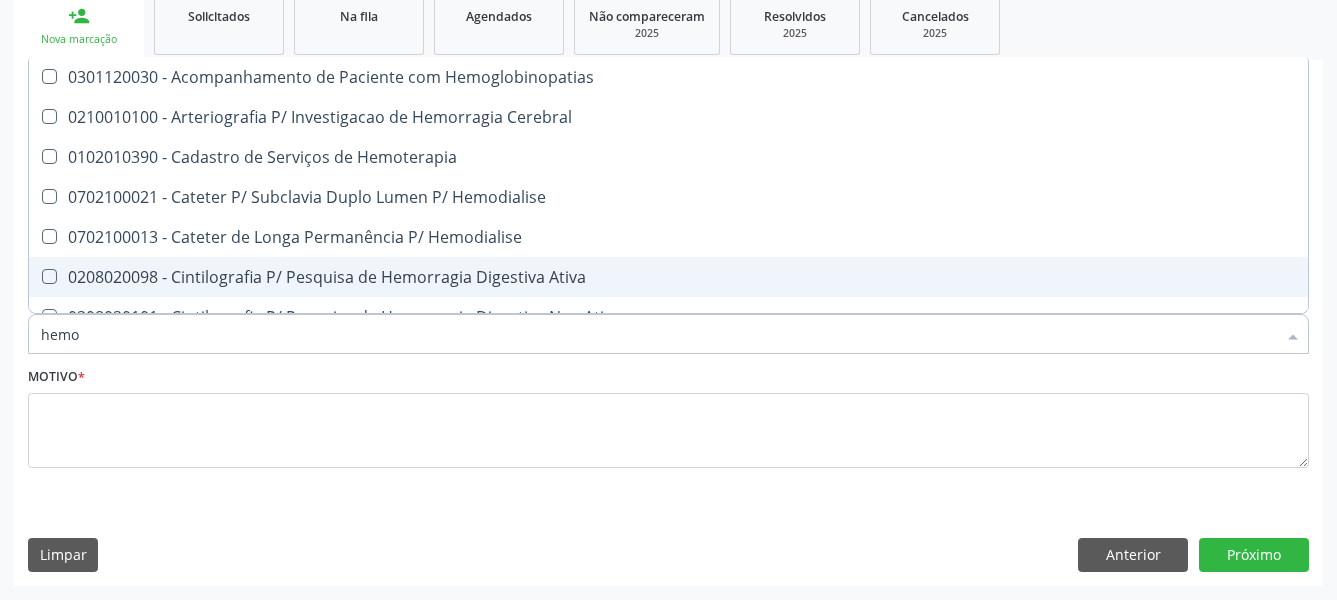 type on "hem" 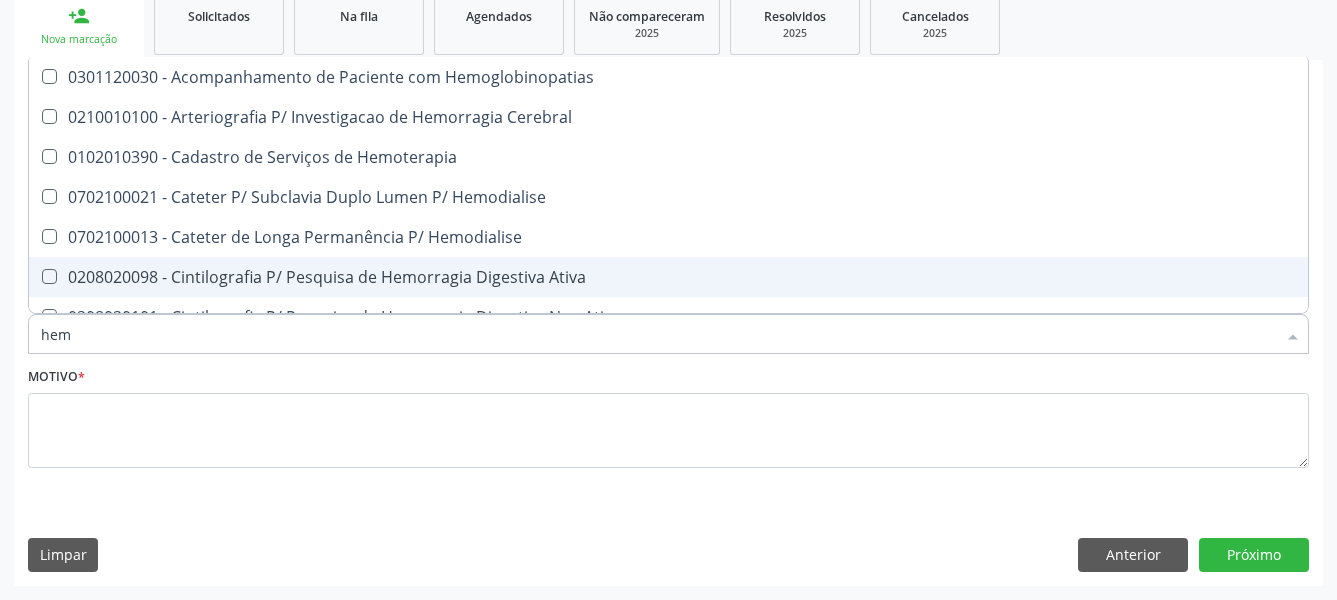 checkbox on "false" 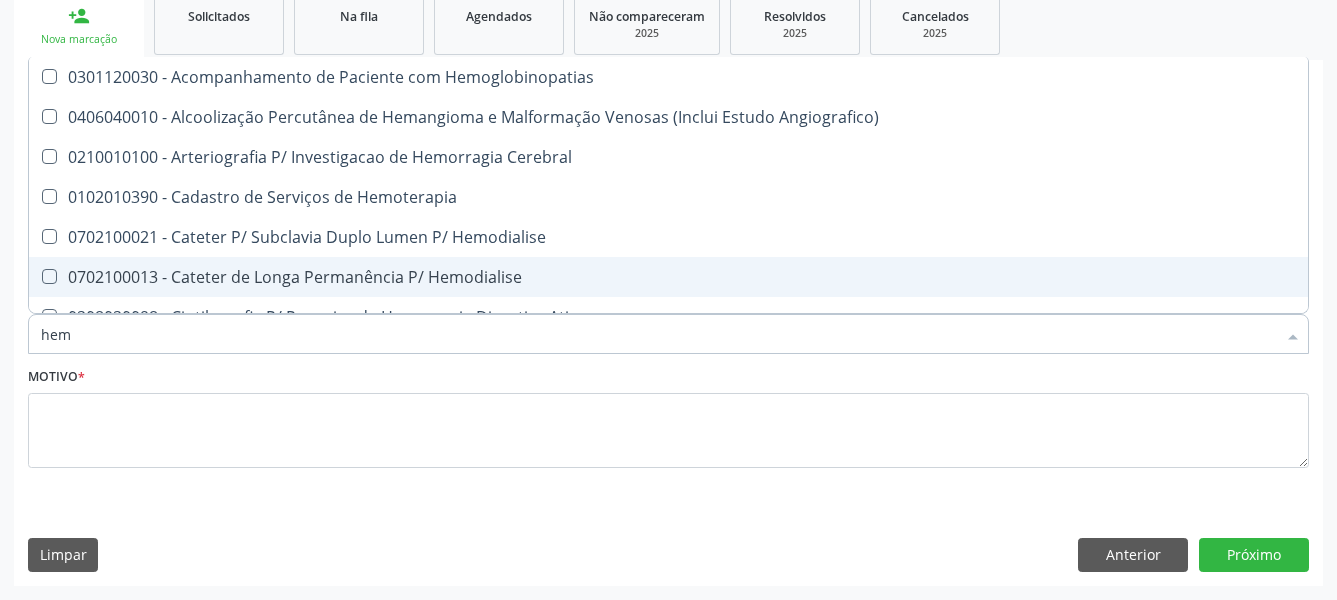 type on "he" 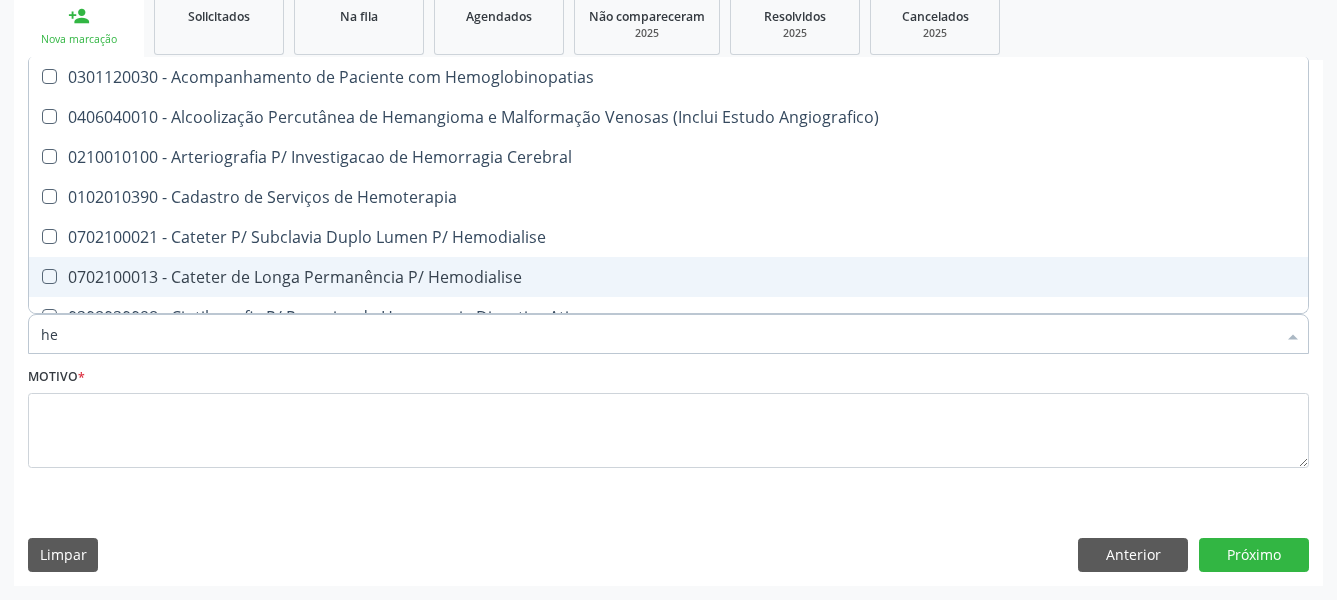 checkbox on "false" 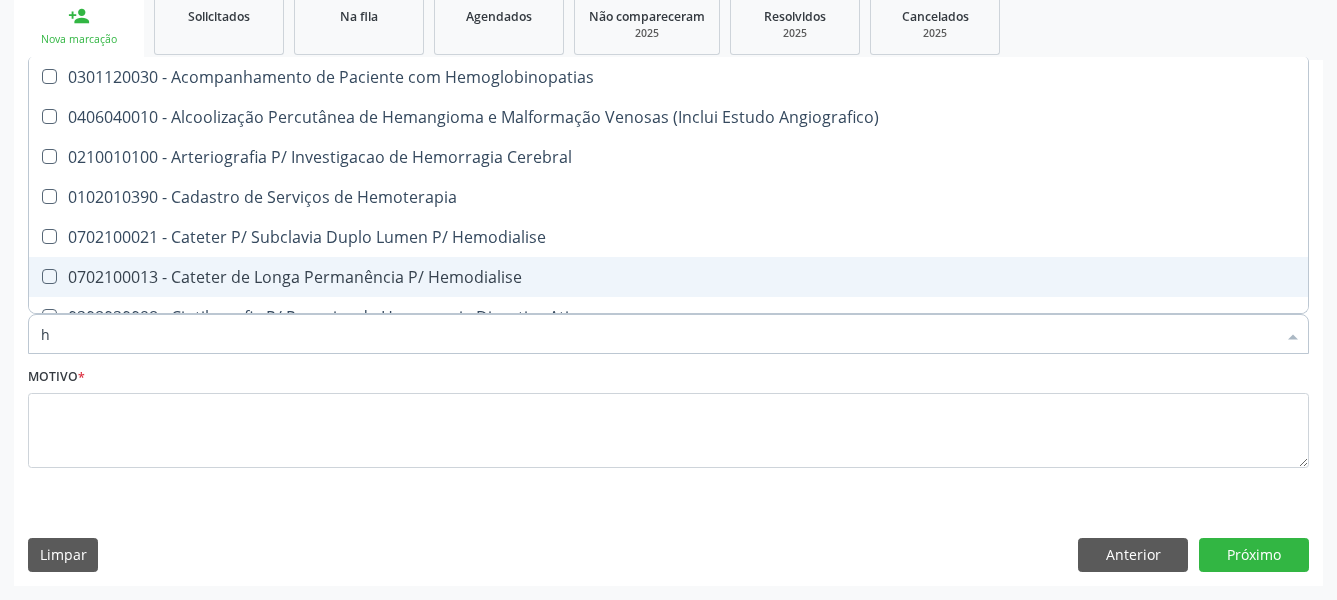 type 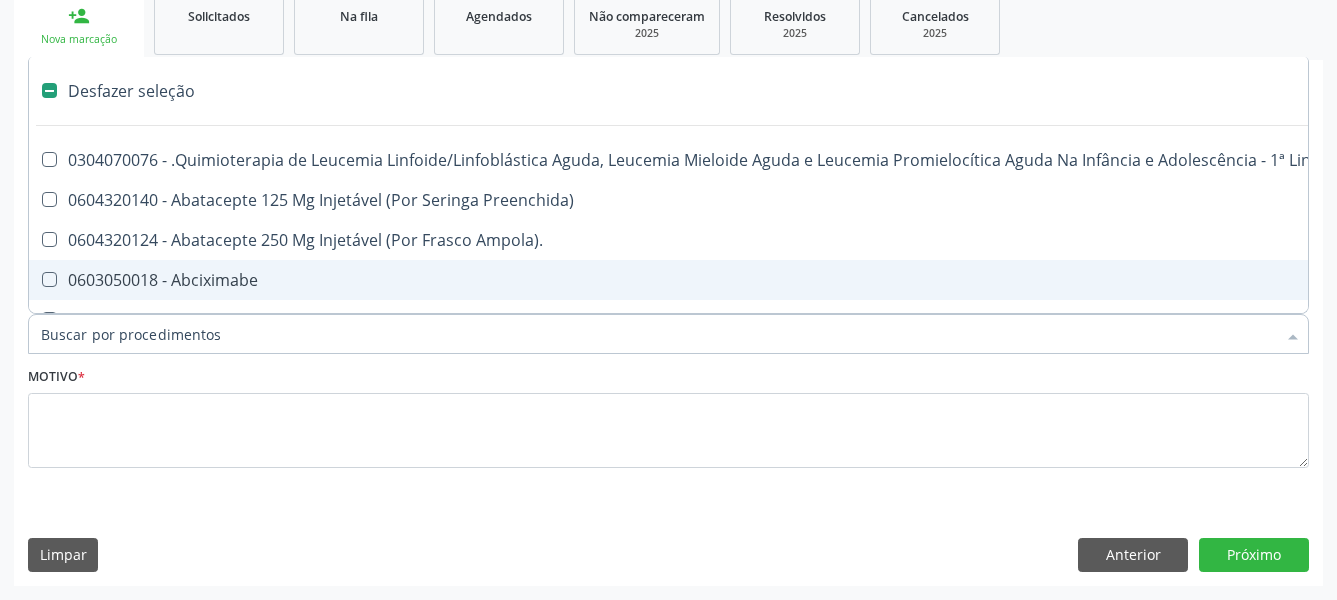 checkbox on "false" 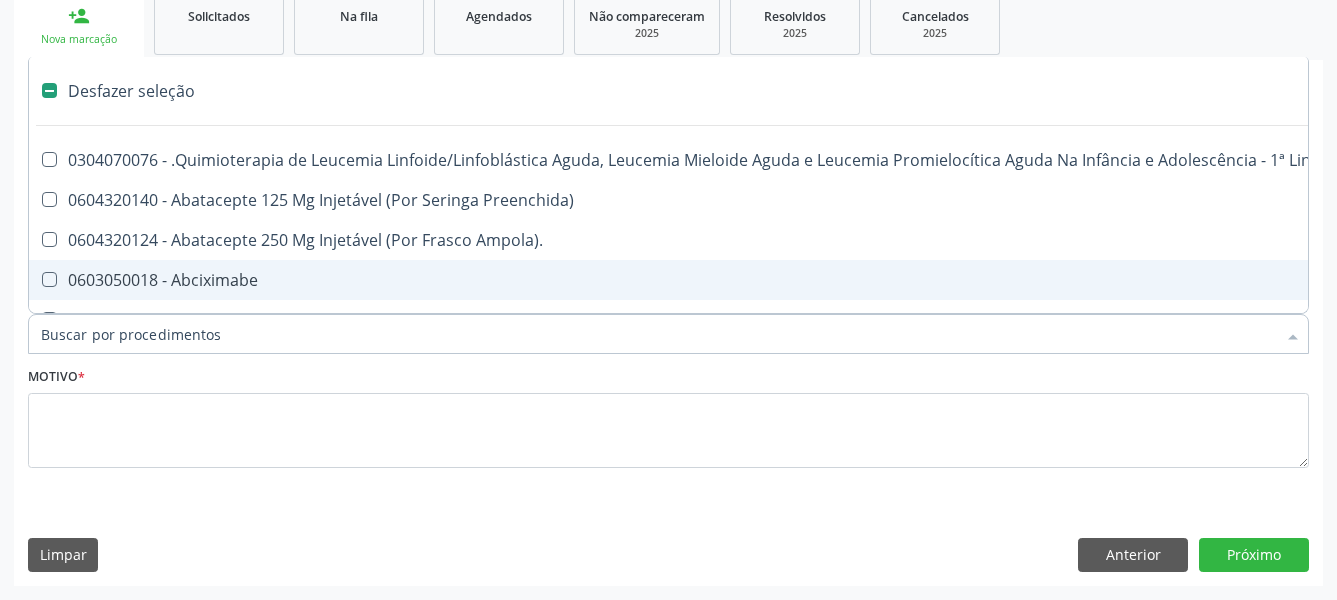 checkbox on "false" 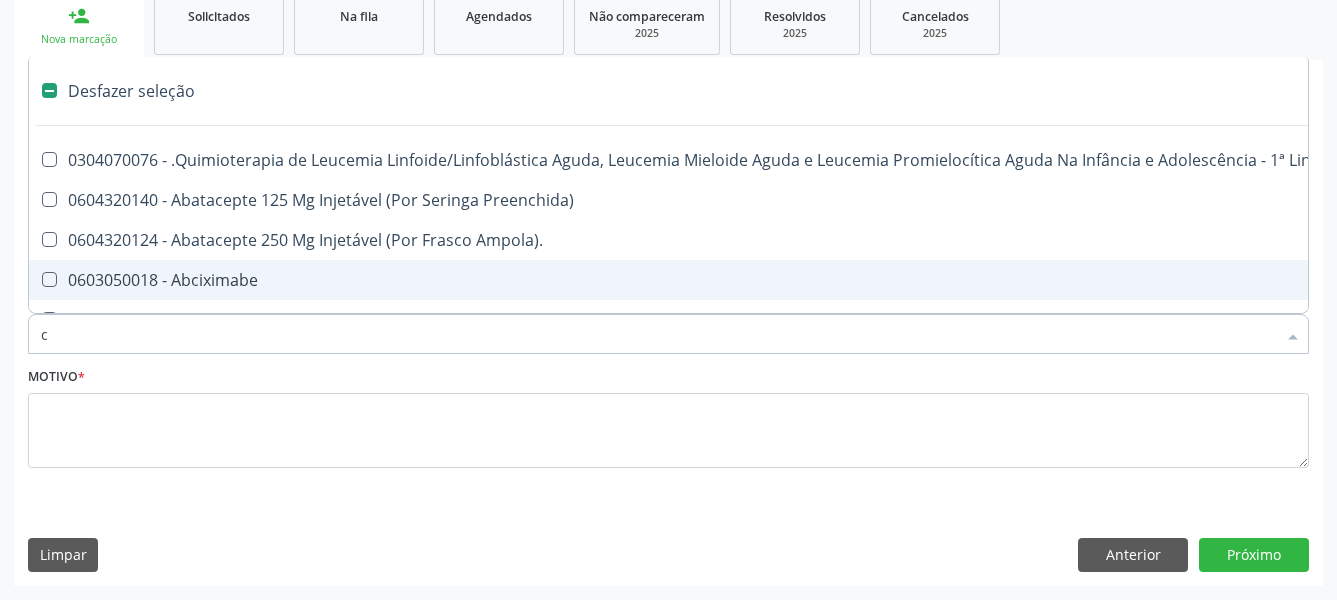 type on "cu" 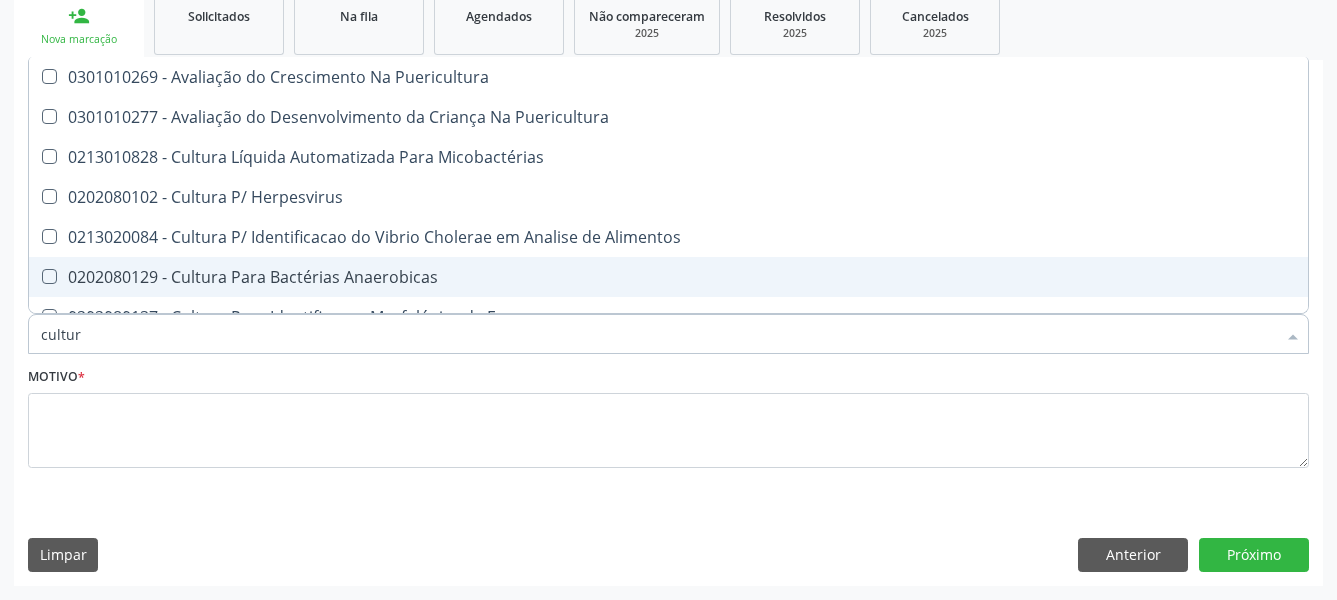 type on "cultura" 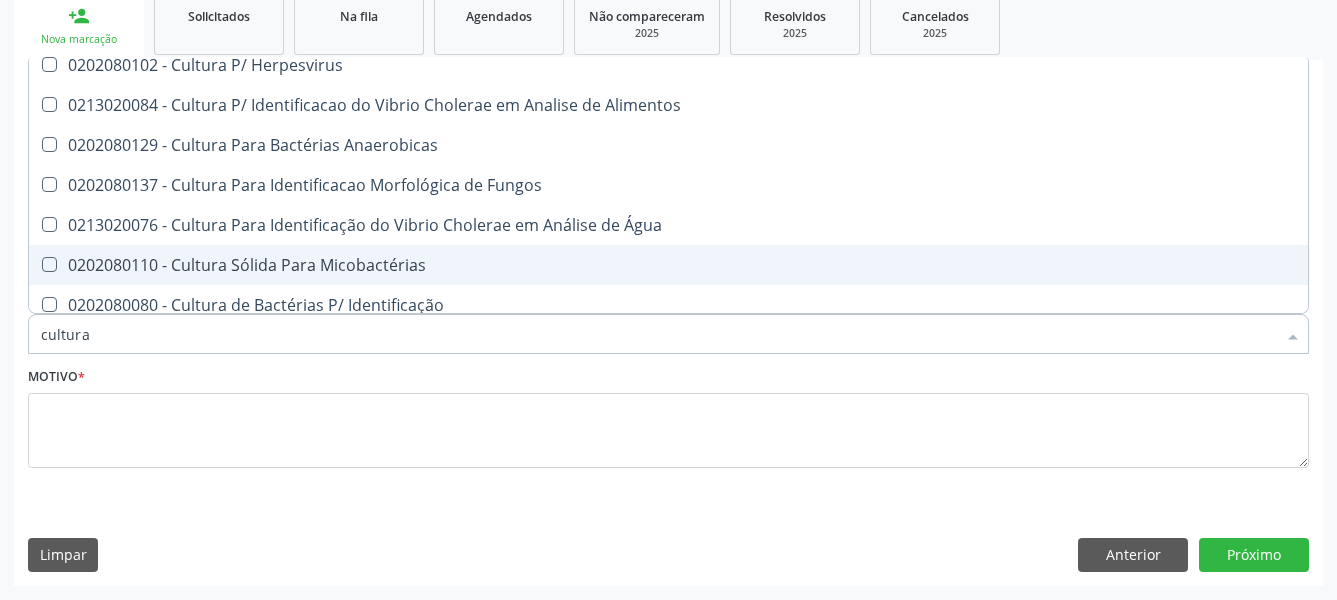 scroll, scrollTop: 263, scrollLeft: 0, axis: vertical 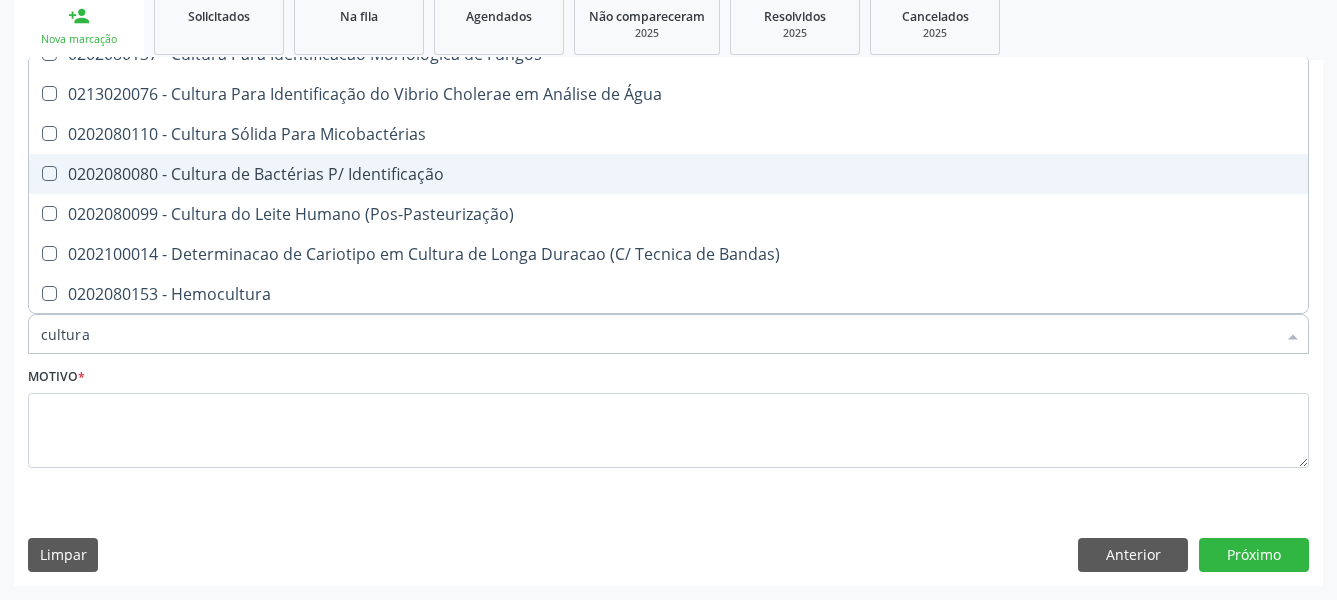click on "0202080080 - Cultura de Bactérias P/ Identificação" at bounding box center (668, 174) 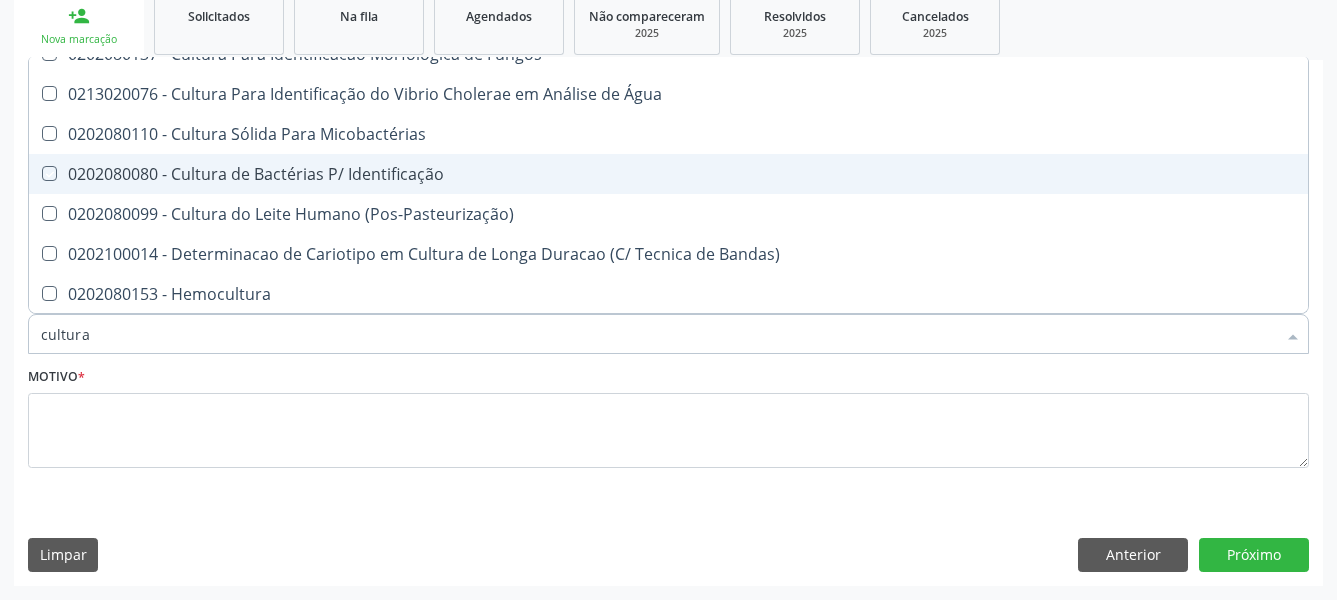 checkbox on "true" 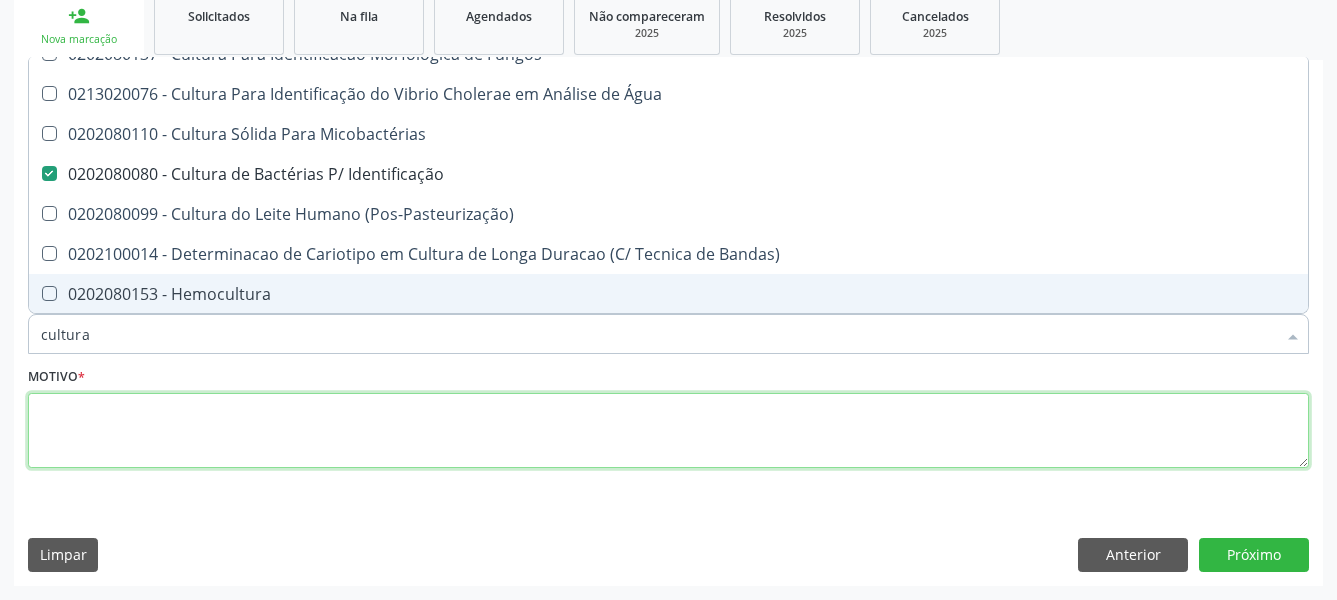 drag, startPoint x: 169, startPoint y: 415, endPoint x: 565, endPoint y: 477, distance: 400.82416 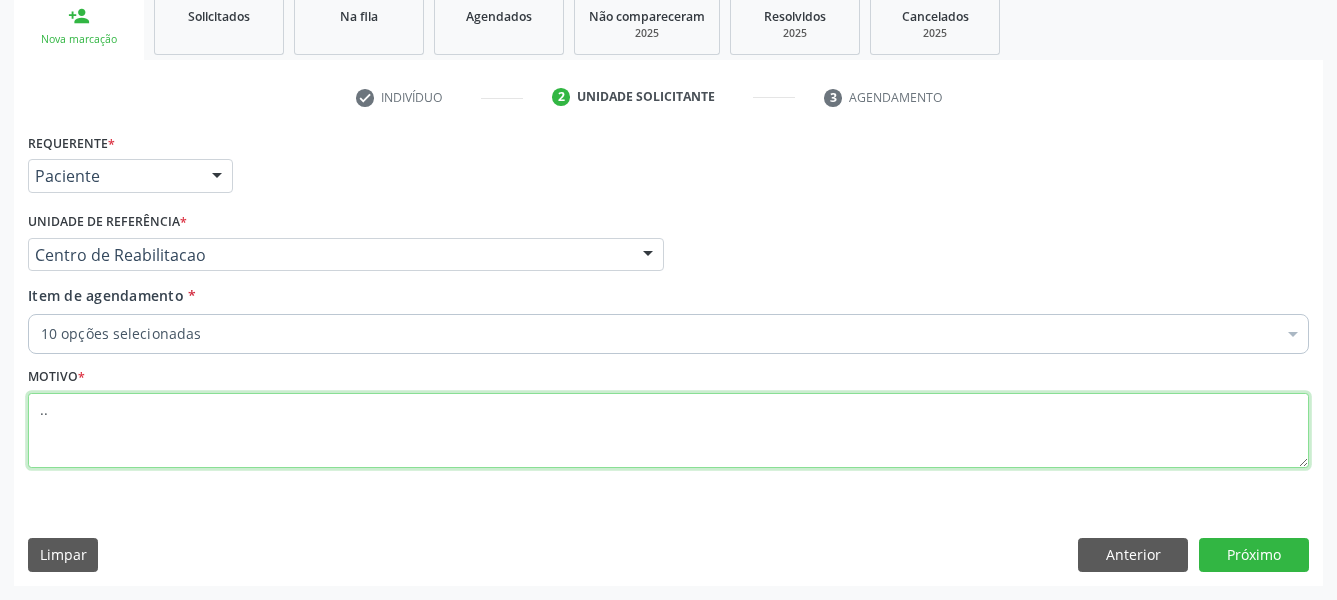 scroll, scrollTop: 0, scrollLeft: 0, axis: both 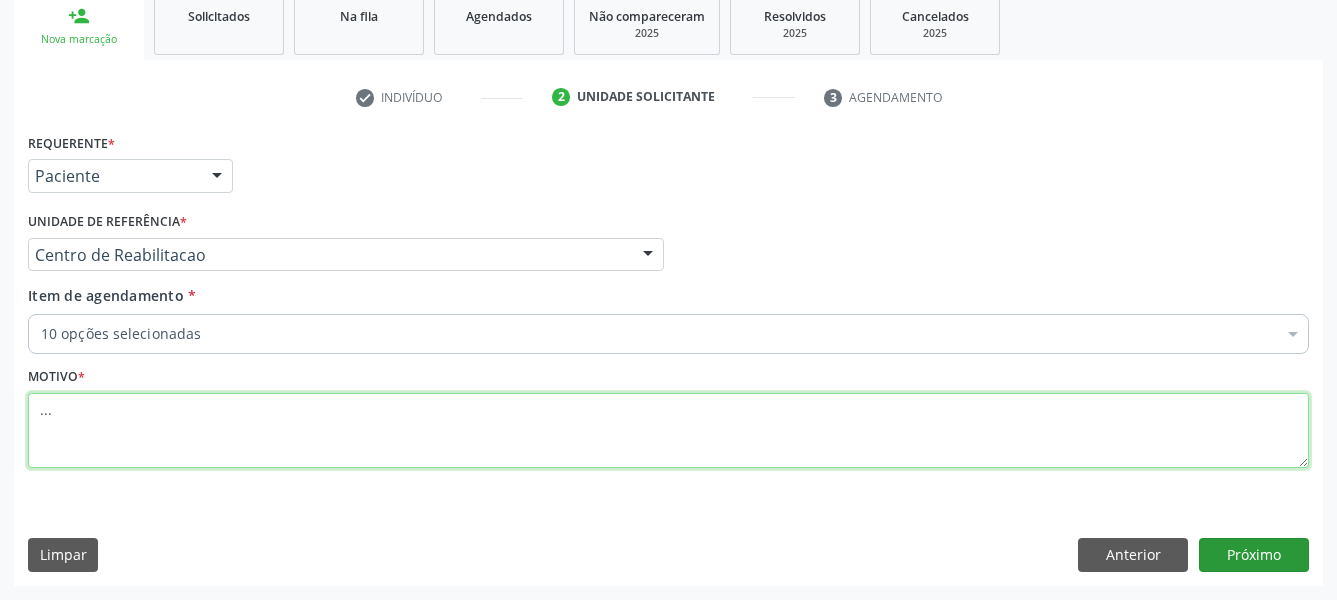 type on "..." 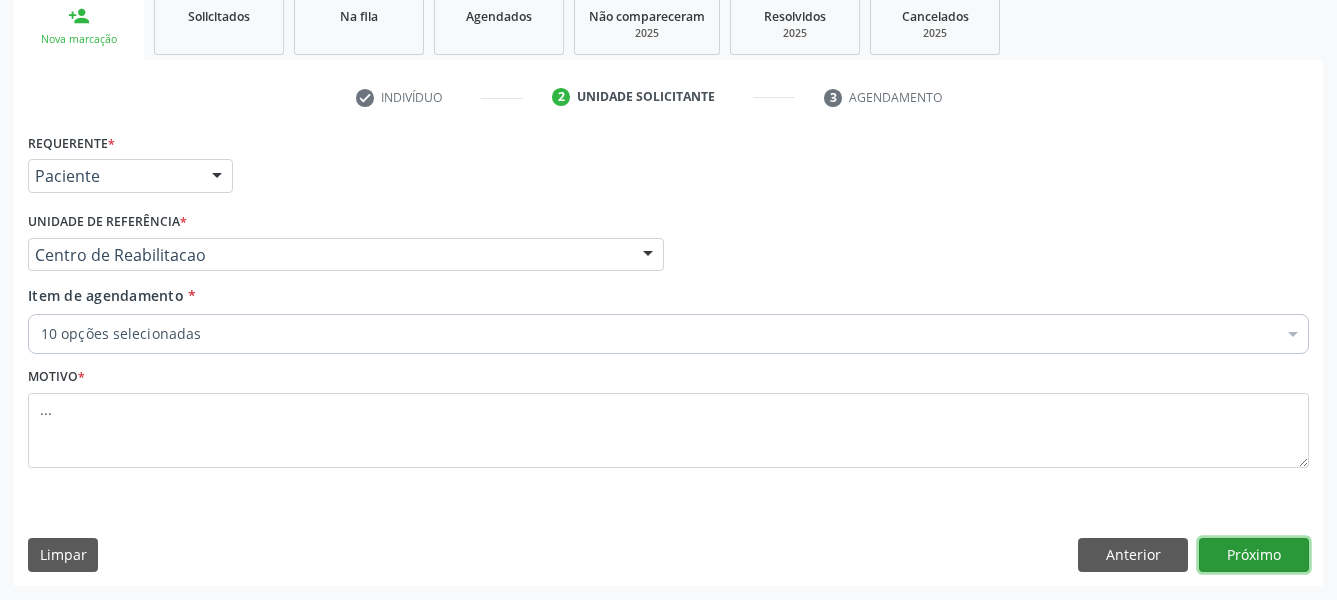 click on "Próximo" at bounding box center [1254, 555] 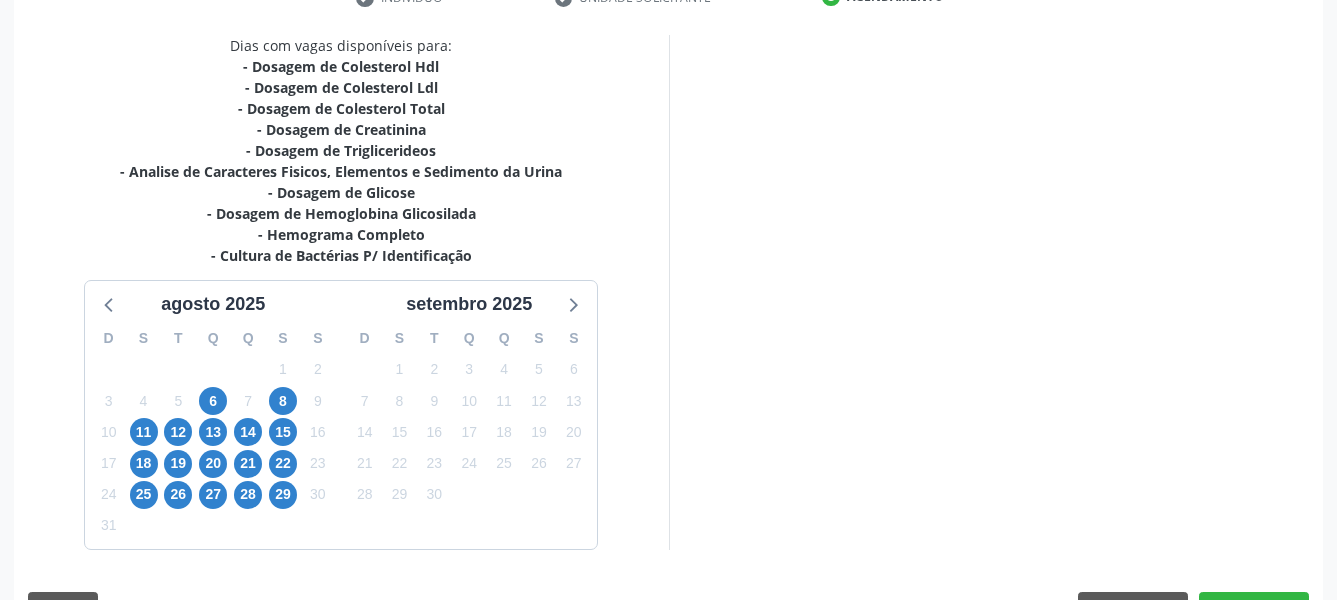 scroll, scrollTop: 424, scrollLeft: 0, axis: vertical 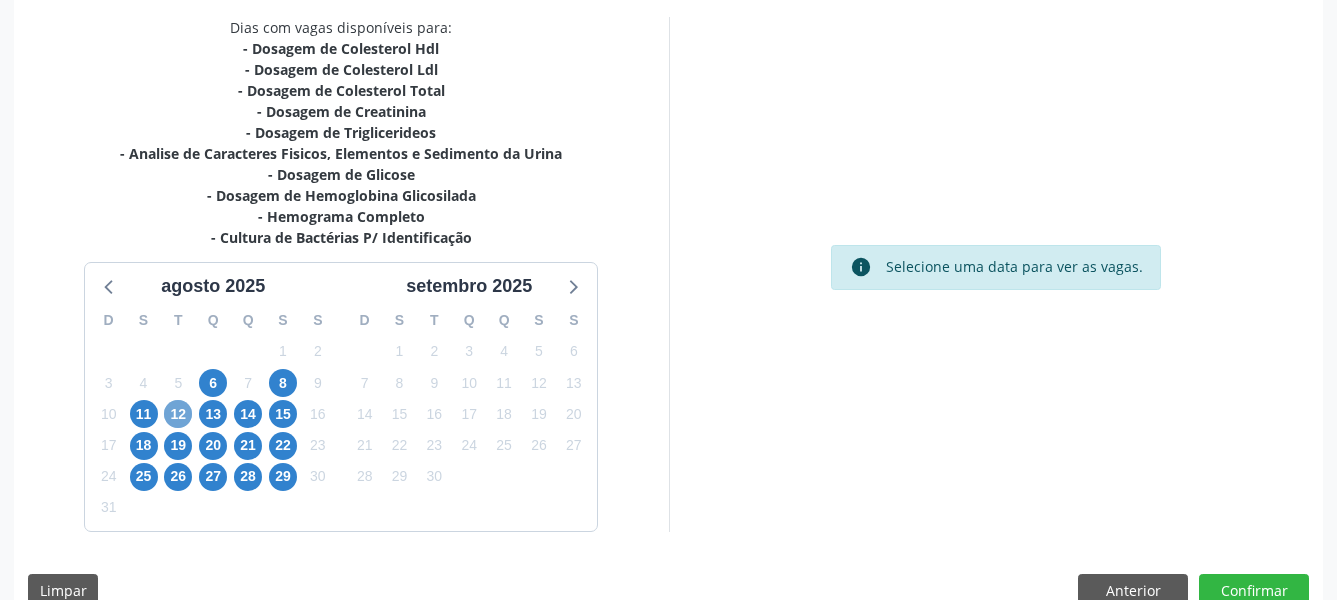 click on "12" at bounding box center [178, 414] 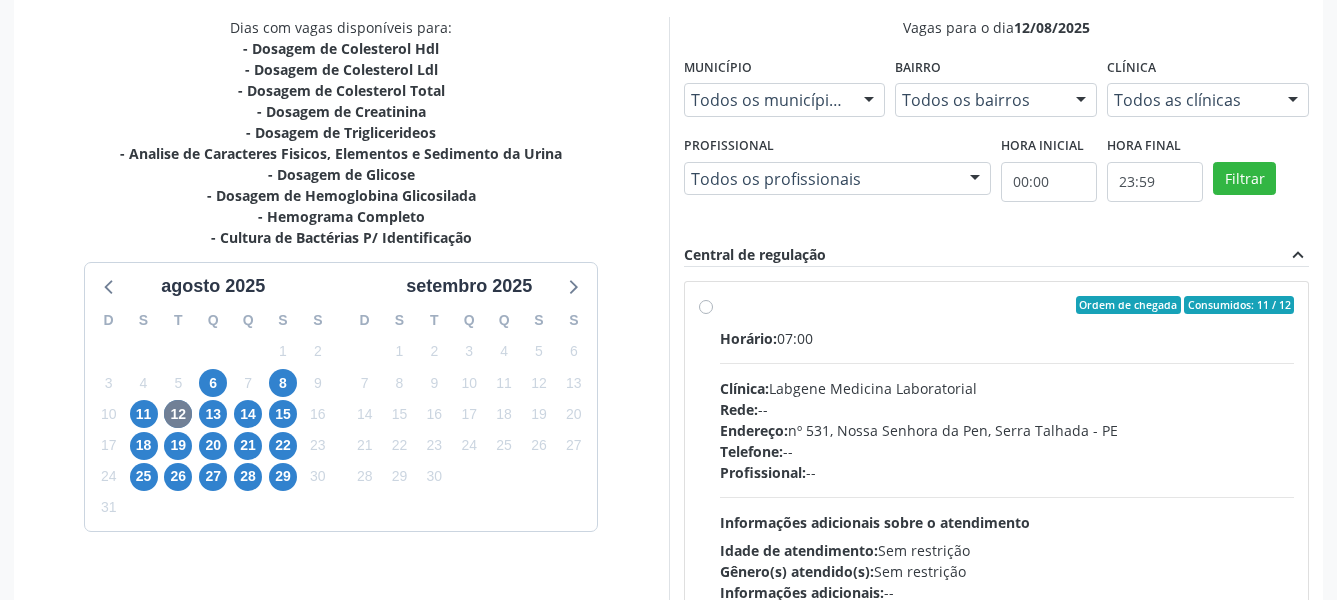 click on "Endereço:   nº [NUMBER], [DISTRICT], [CITY] - [STATE]
Telefone:   --" at bounding box center (1007, 449) 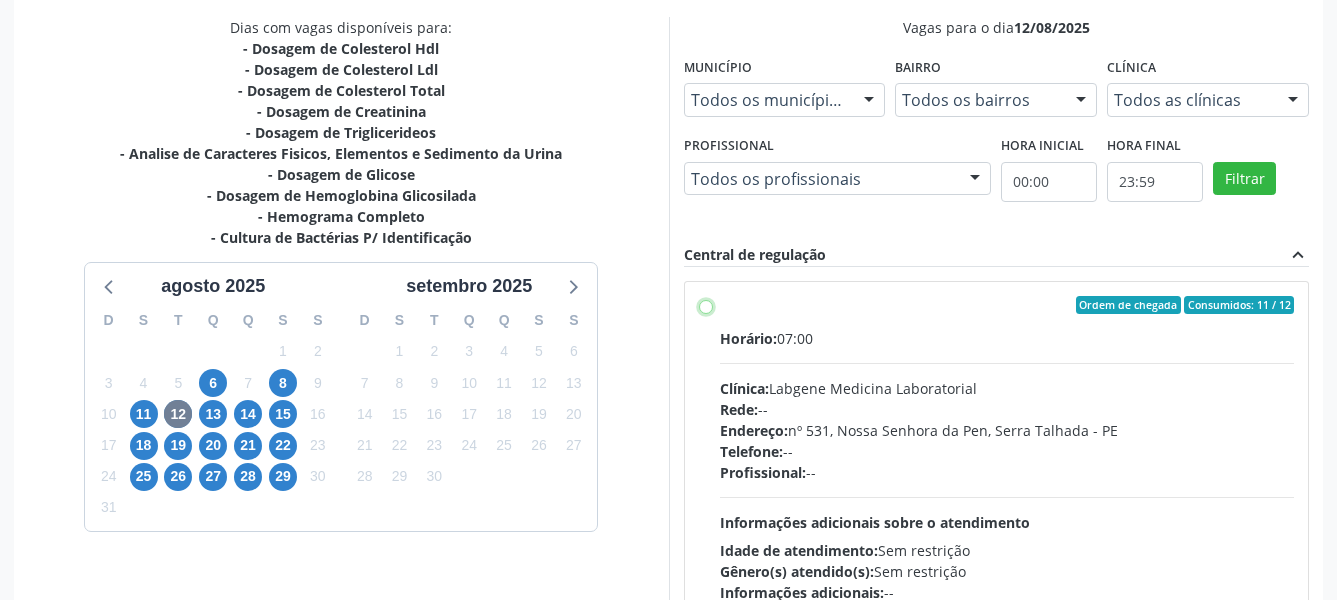 radio on "true" 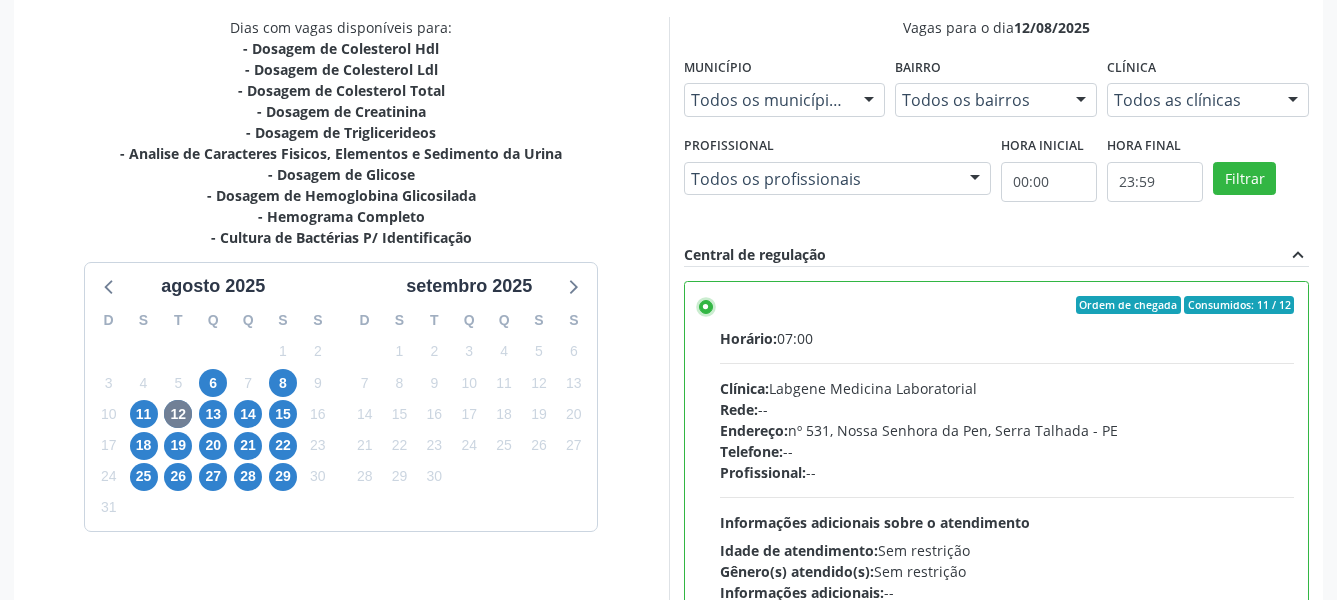 scroll, scrollTop: 82, scrollLeft: 0, axis: vertical 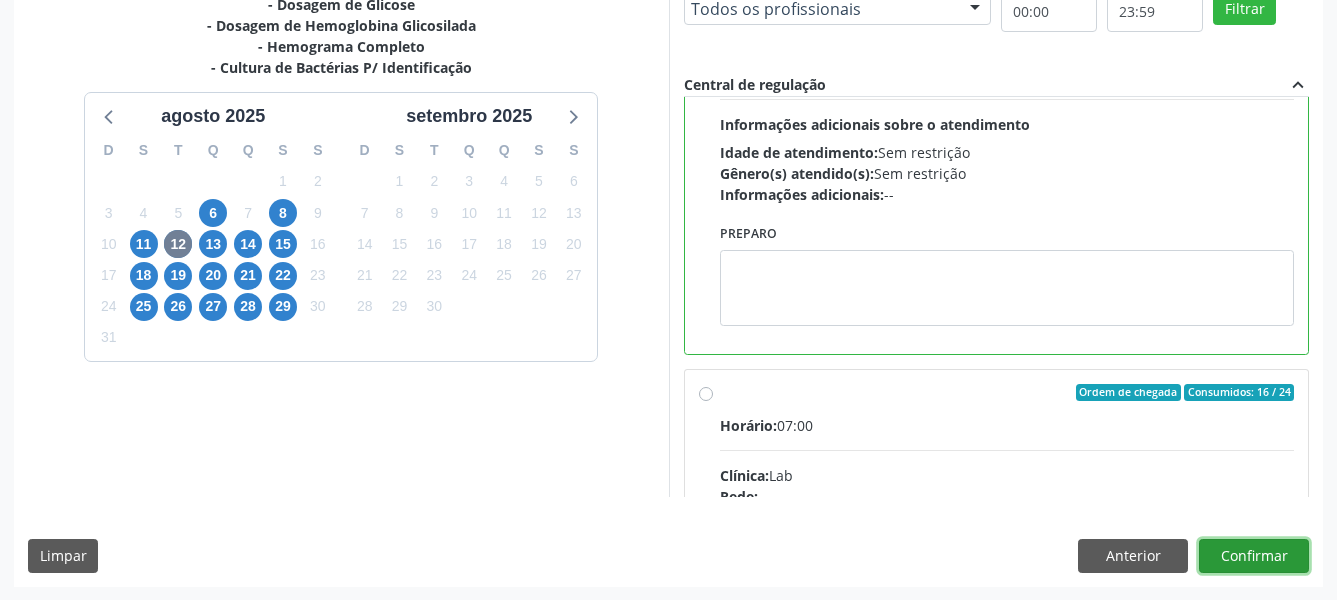 click on "Confirmar" at bounding box center (1254, 556) 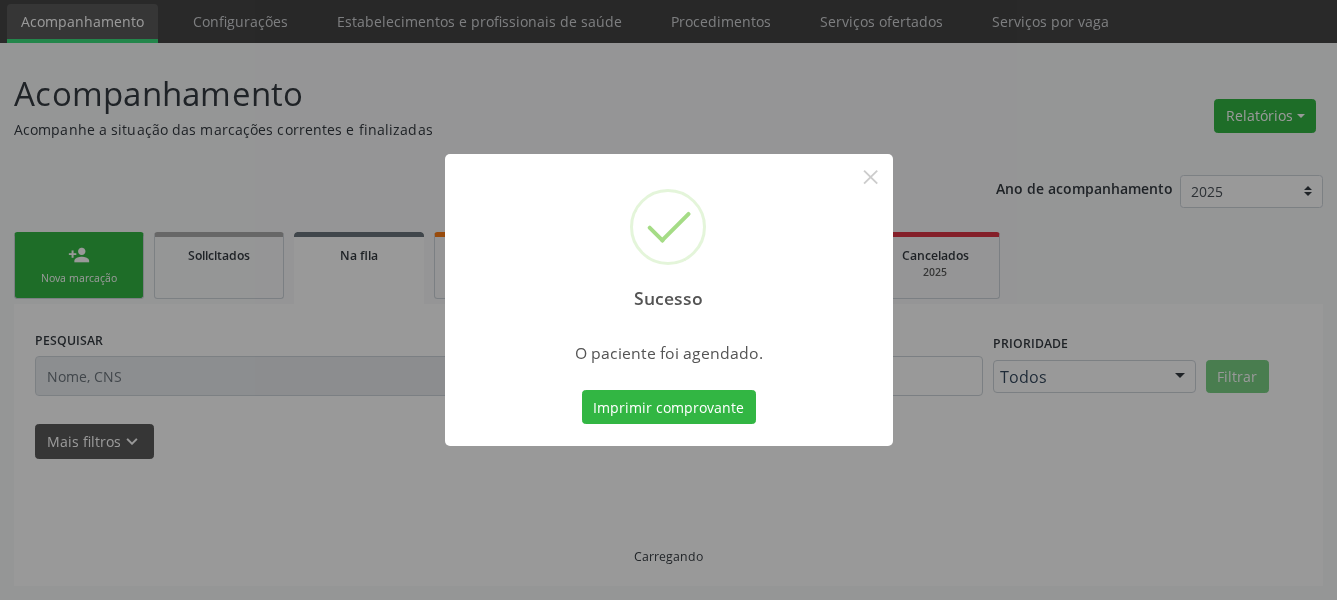 scroll, scrollTop: 66, scrollLeft: 0, axis: vertical 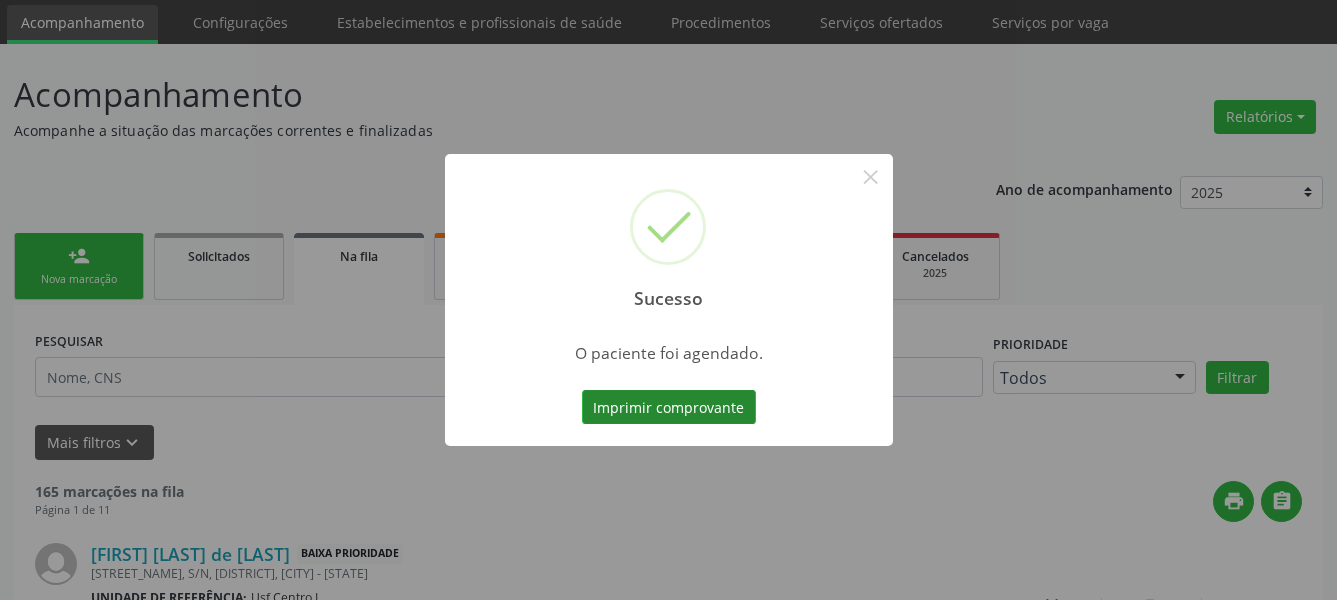 click on "Imprimir comprovante" at bounding box center [669, 407] 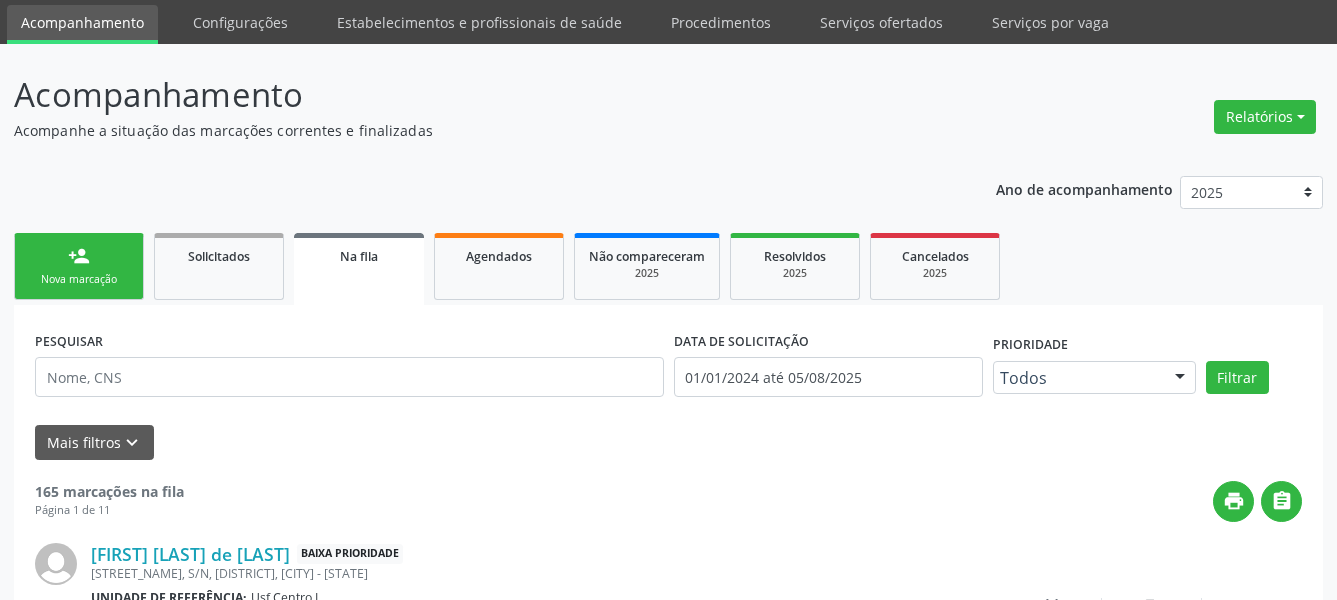 scroll, scrollTop: 65, scrollLeft: 0, axis: vertical 